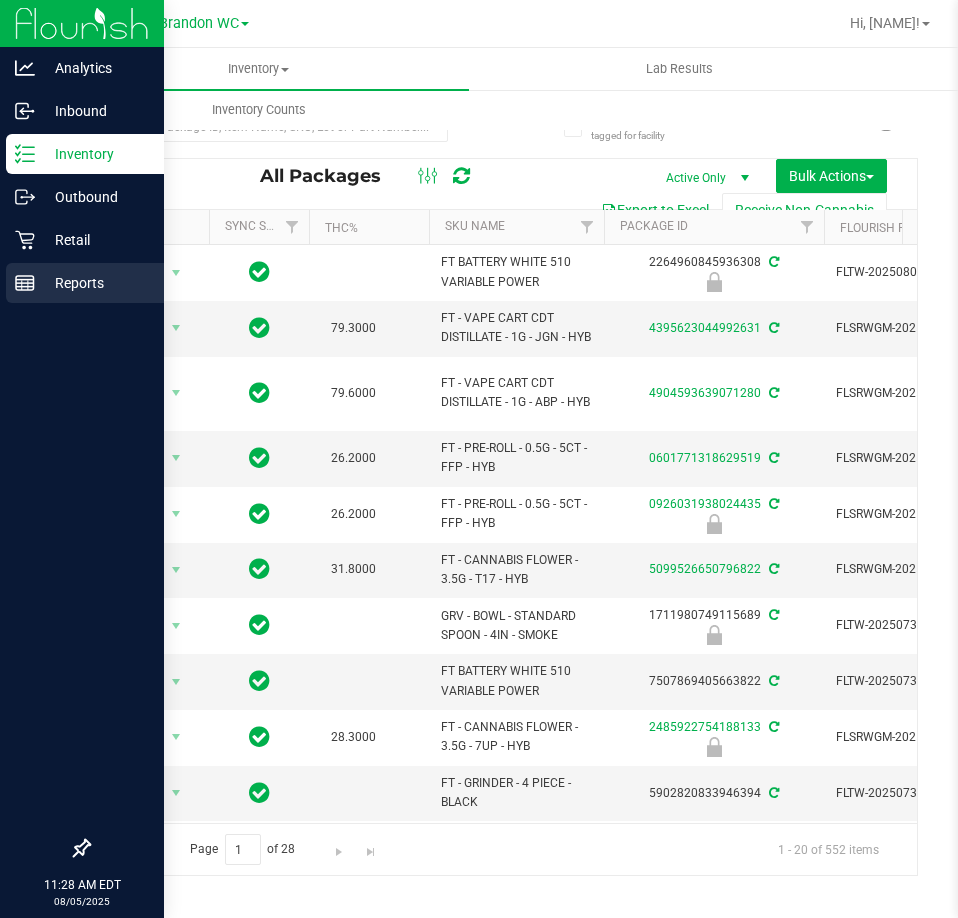 drag, startPoint x: 0, startPoint y: 0, endPoint x: 18, endPoint y: 280, distance: 280.57797 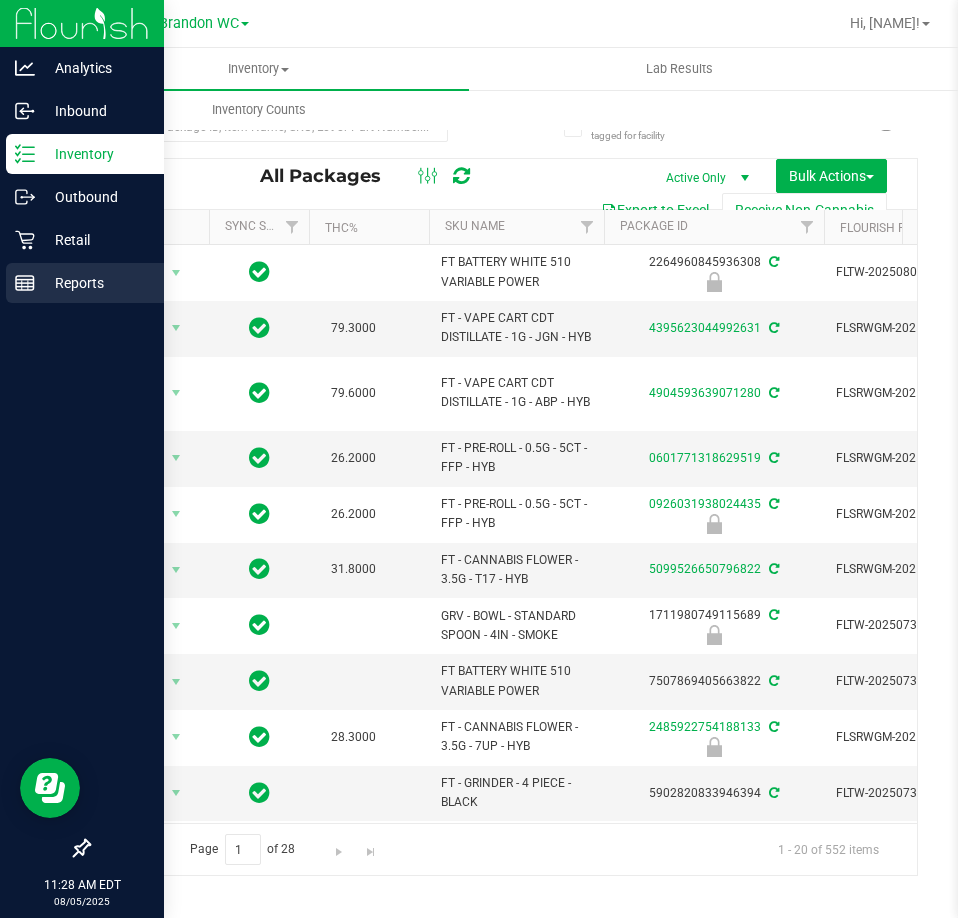 scroll, scrollTop: 0, scrollLeft: 0, axis: both 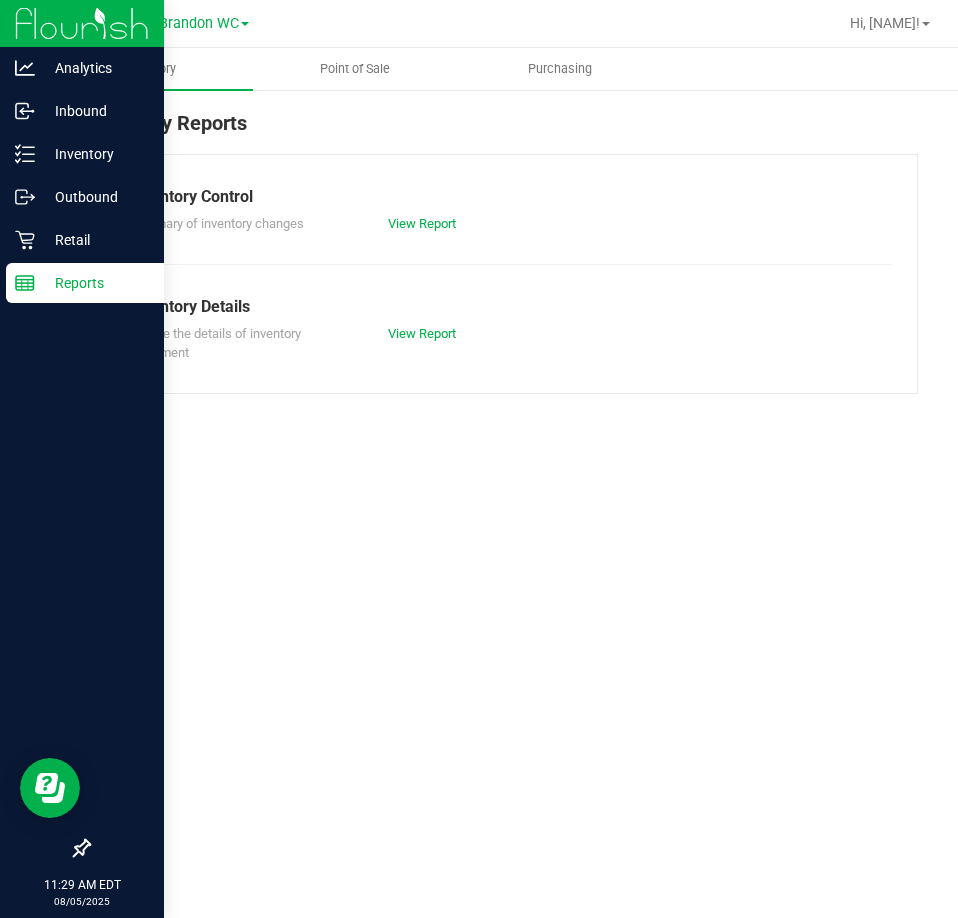 click on "Inventory
Point of Sale
Purchasing
Inventory Reports
Inventory Control
Summary of inventory changes
View Report
Inventory Details
Explore the details of inventory movement
View Report" at bounding box center [503, 483] 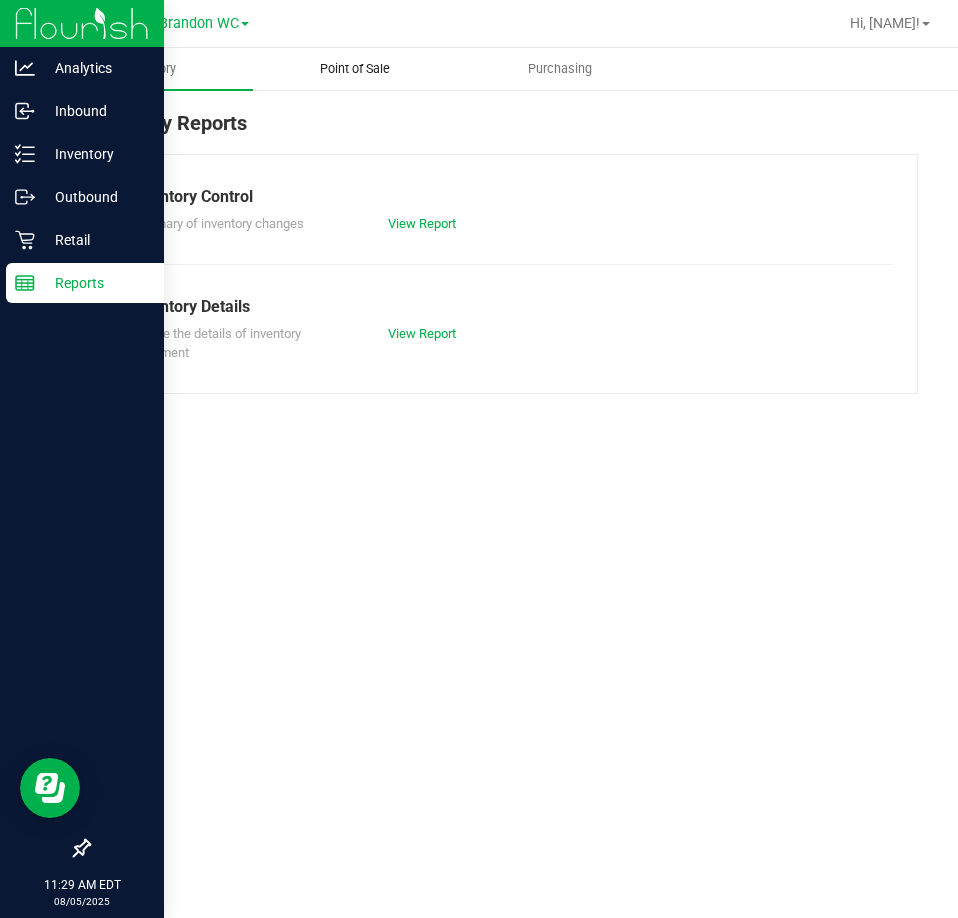 click on "Point of Sale" at bounding box center [355, 69] 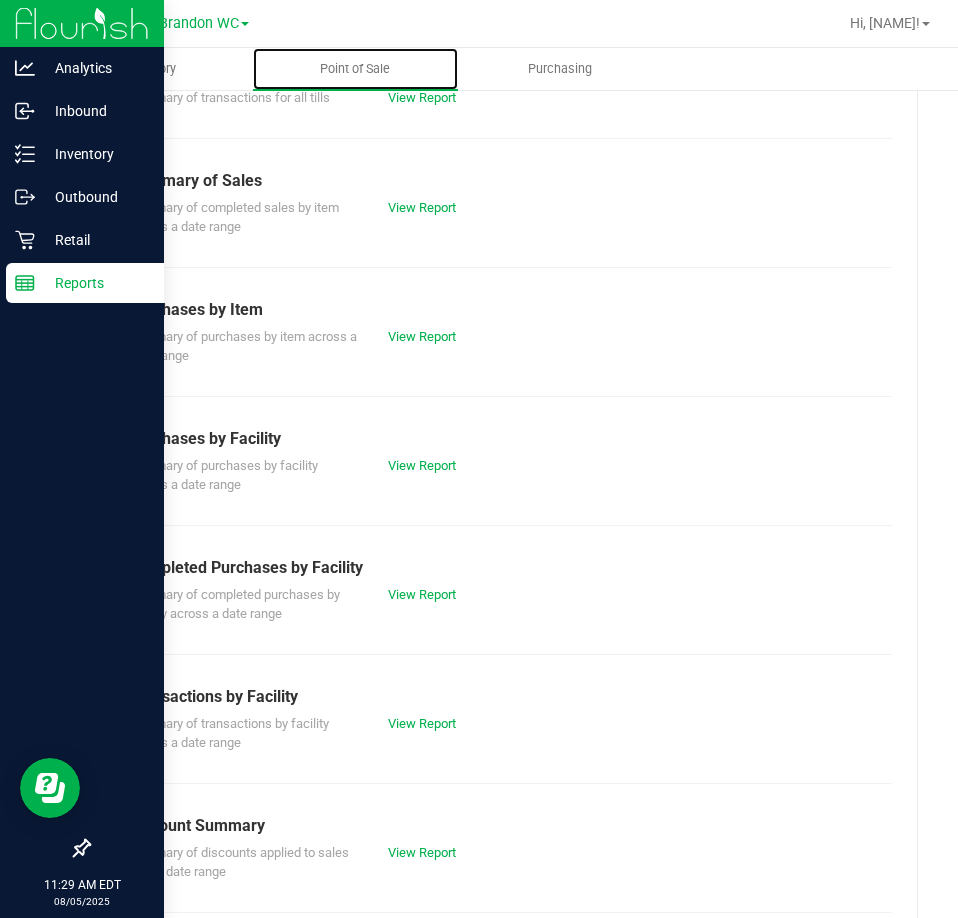 scroll, scrollTop: 270, scrollLeft: 0, axis: vertical 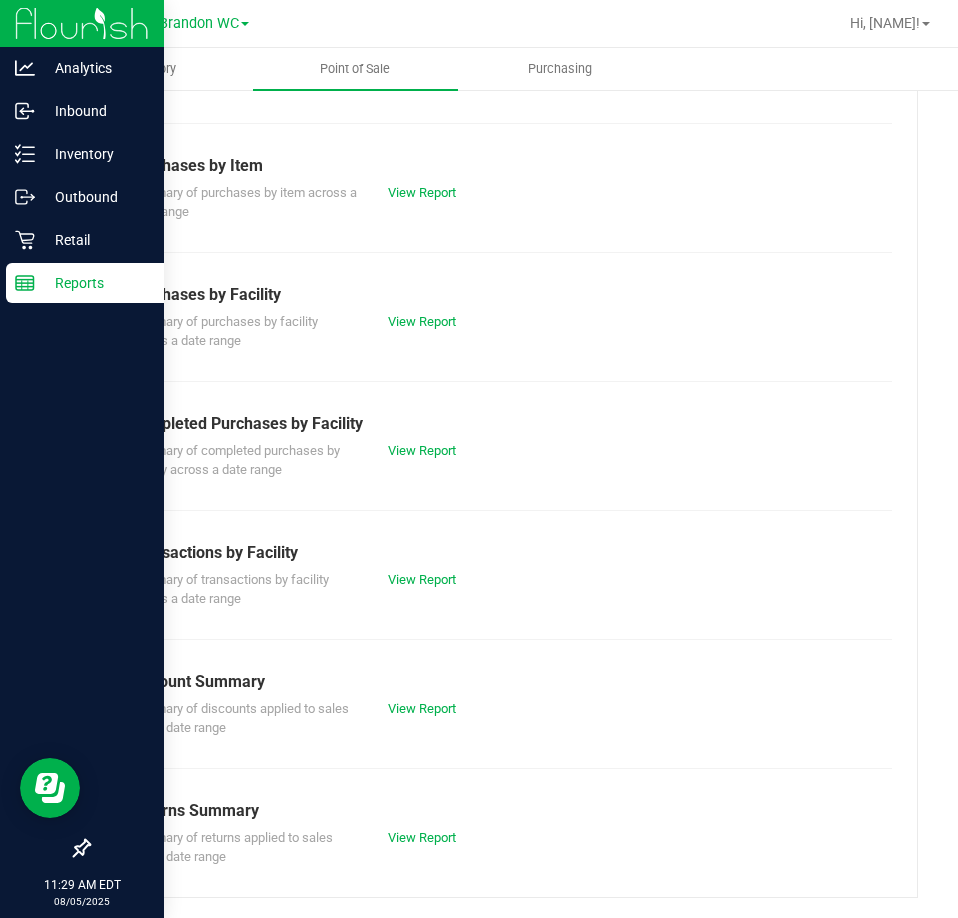 click on "Summary of completed purchases by facility across a date range
View Report" at bounding box center [503, 458] 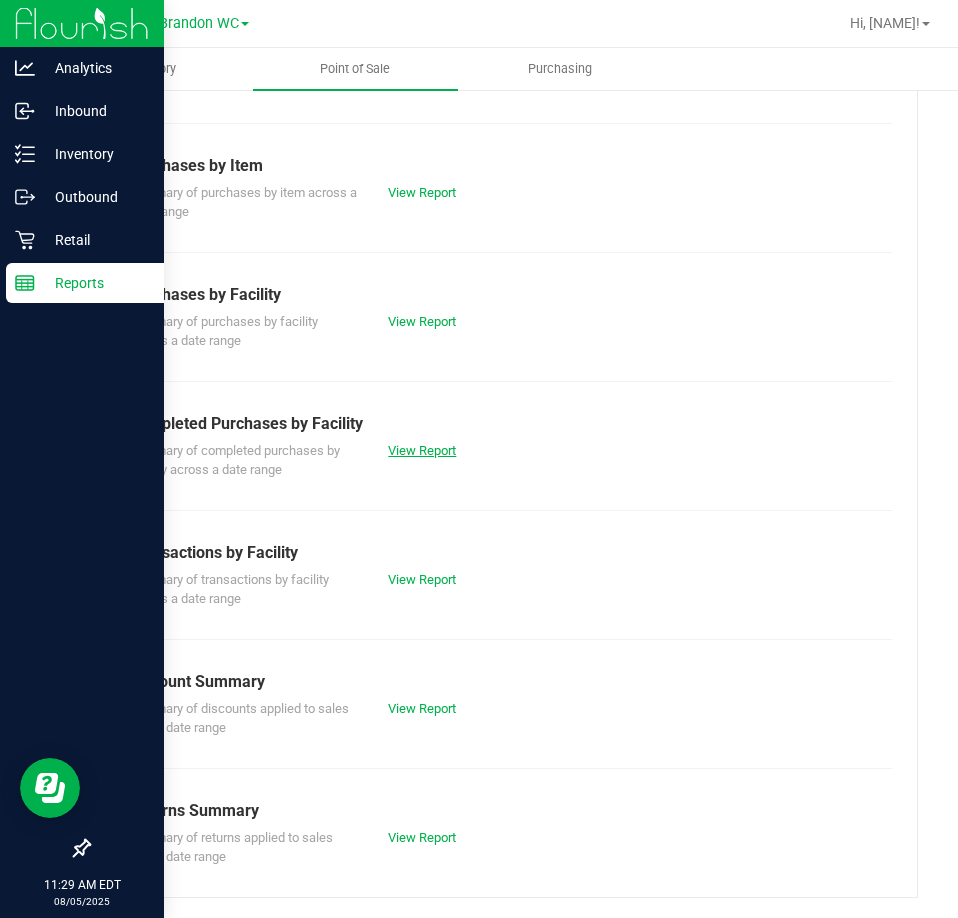 click on "View Report" at bounding box center (422, 450) 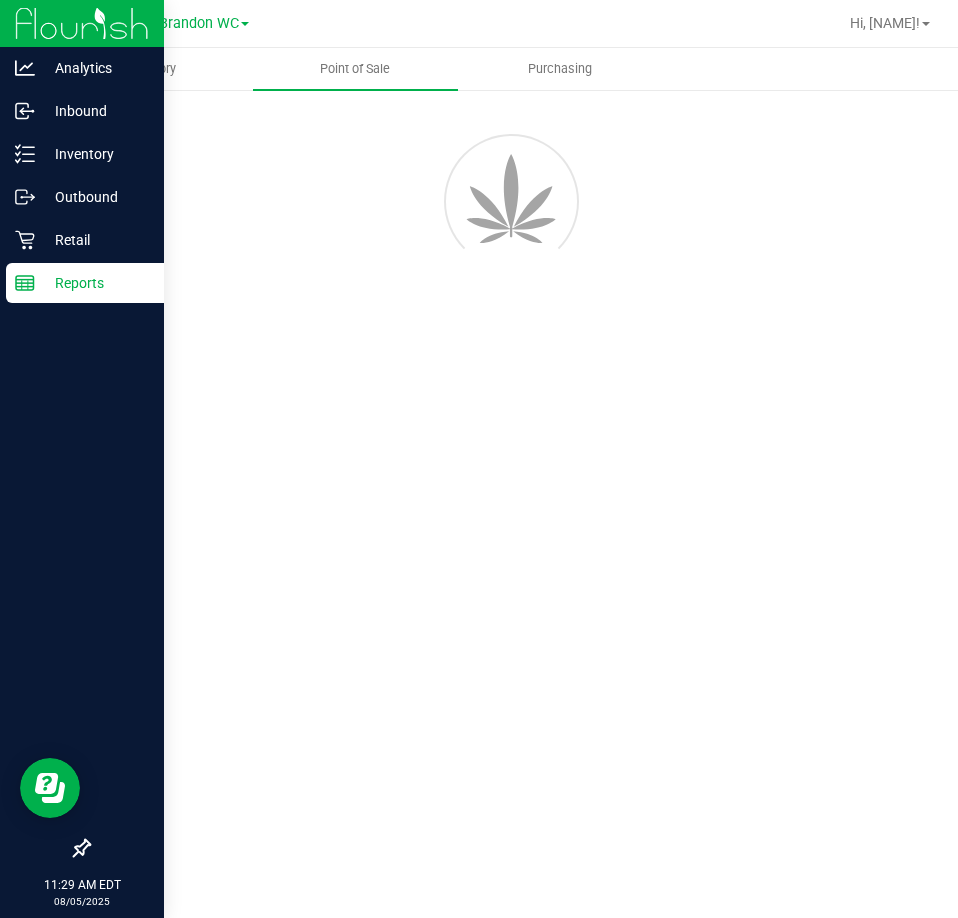scroll, scrollTop: 0, scrollLeft: 0, axis: both 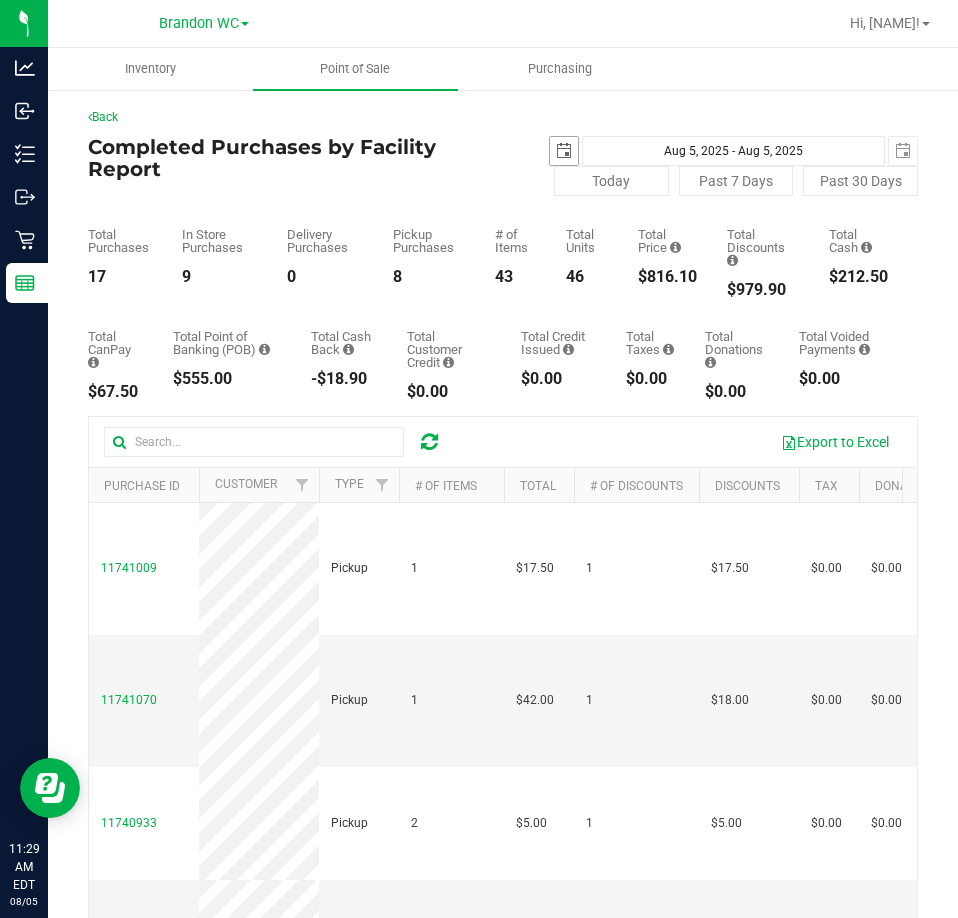 click at bounding box center [564, 151] 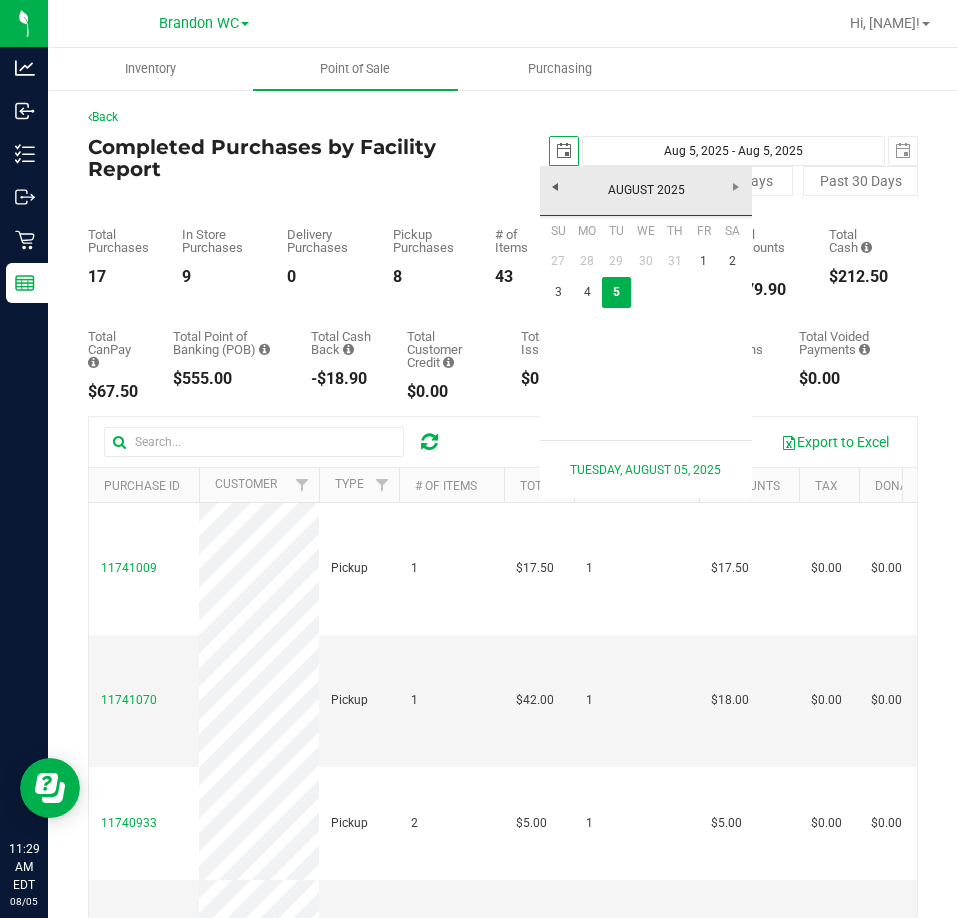 scroll, scrollTop: 0, scrollLeft: 50, axis: horizontal 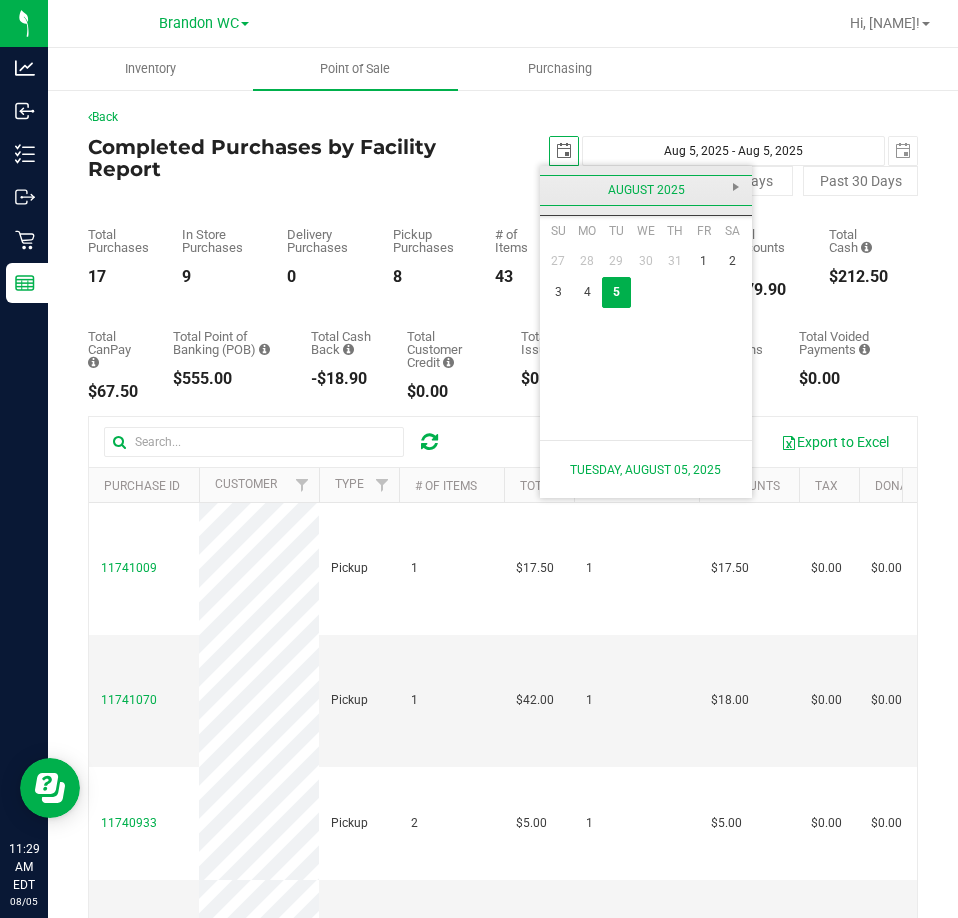 click on "August 2025" at bounding box center [646, 190] 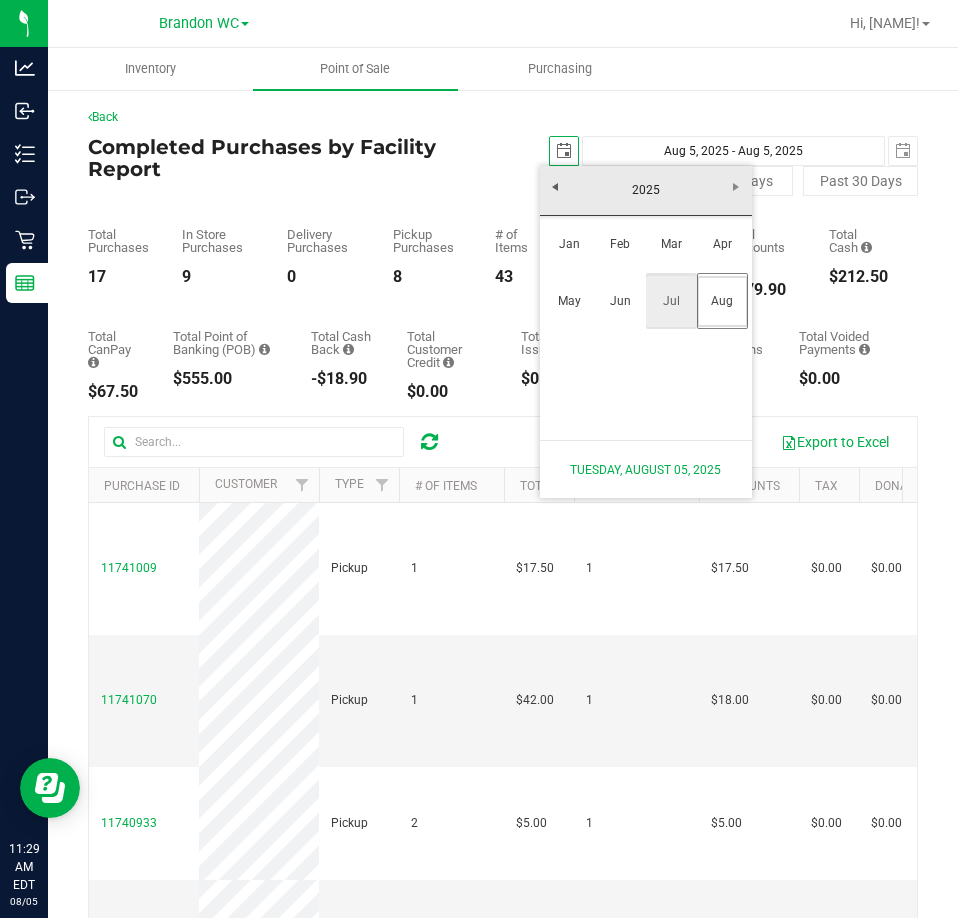 click on "Jul" at bounding box center [671, 301] 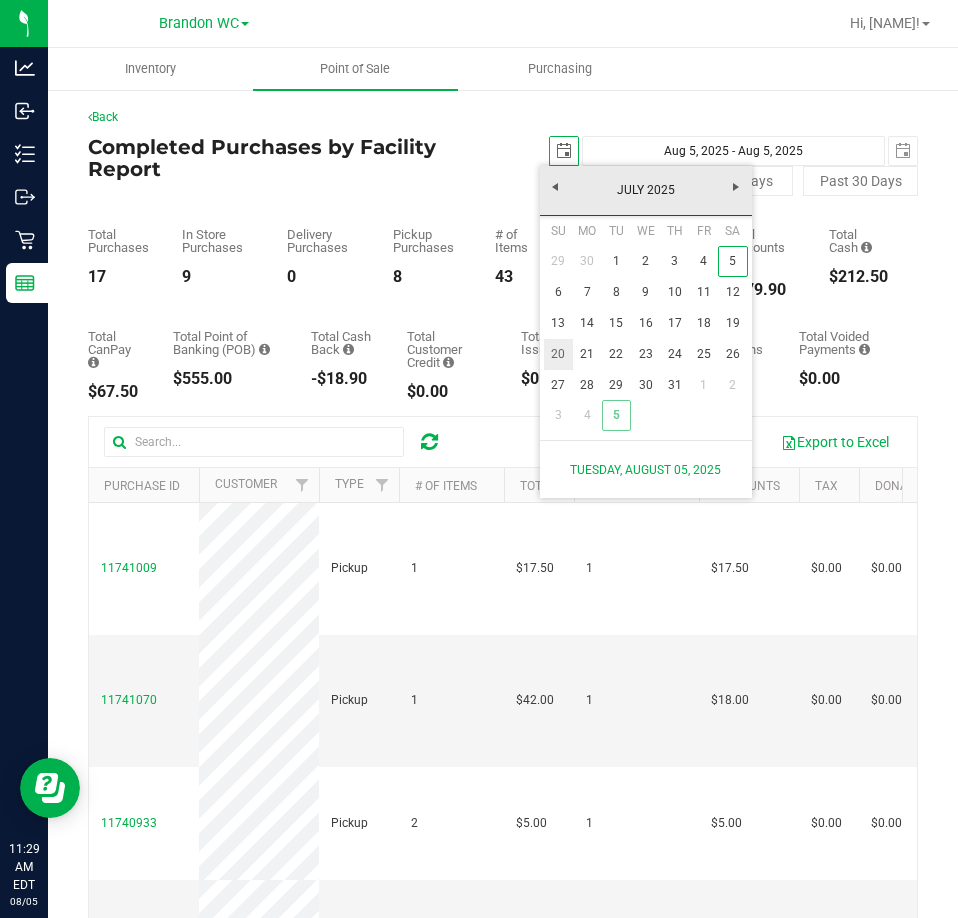 click on "20" at bounding box center [558, 354] 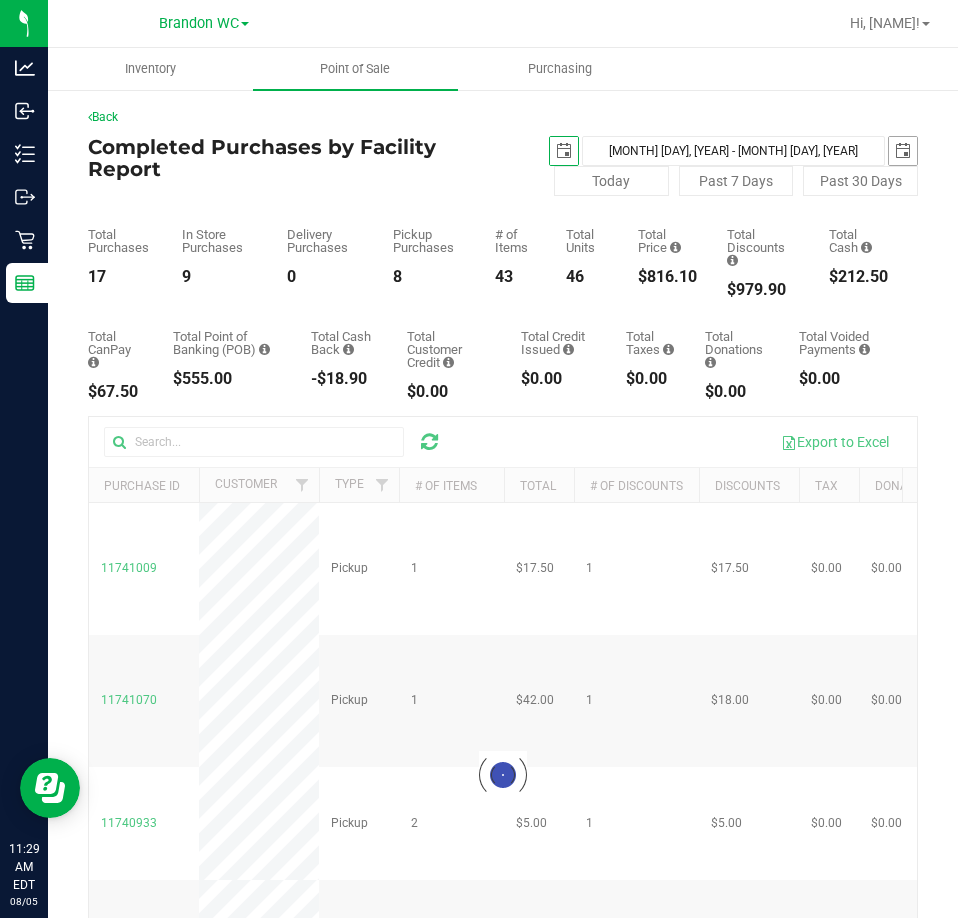 click at bounding box center [903, 151] 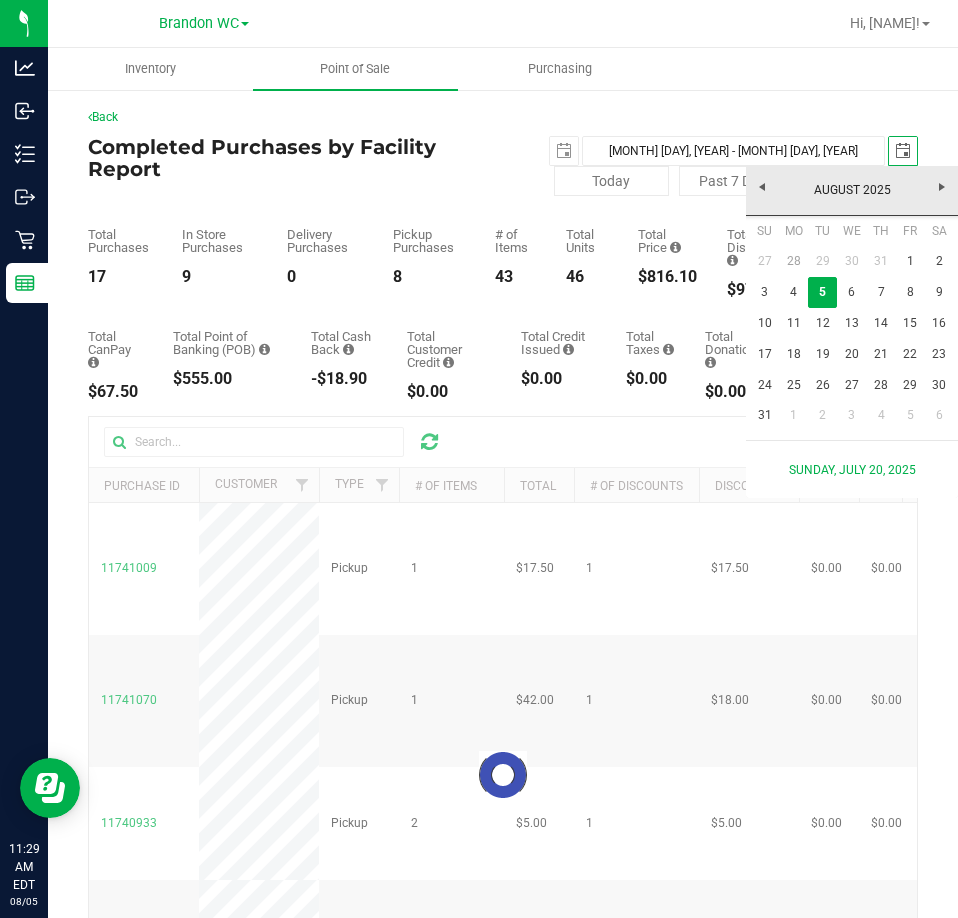 scroll, scrollTop: 0, scrollLeft: 0, axis: both 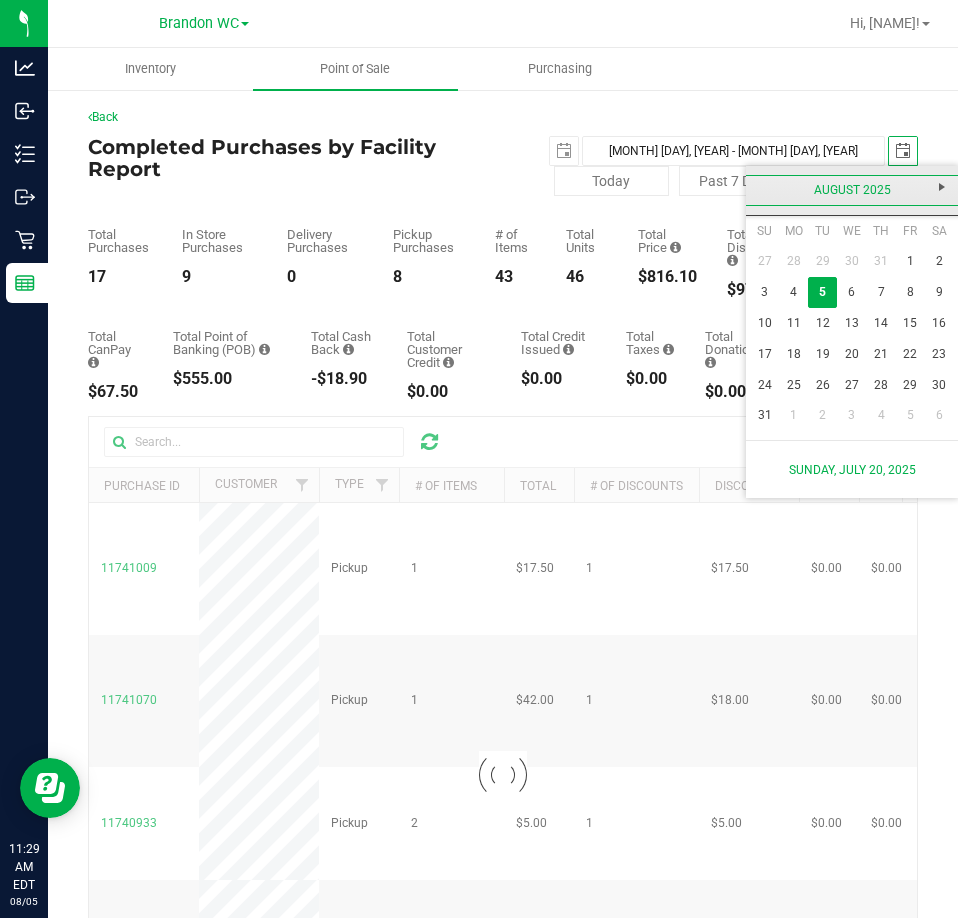 click on "August 2025" at bounding box center [852, 190] 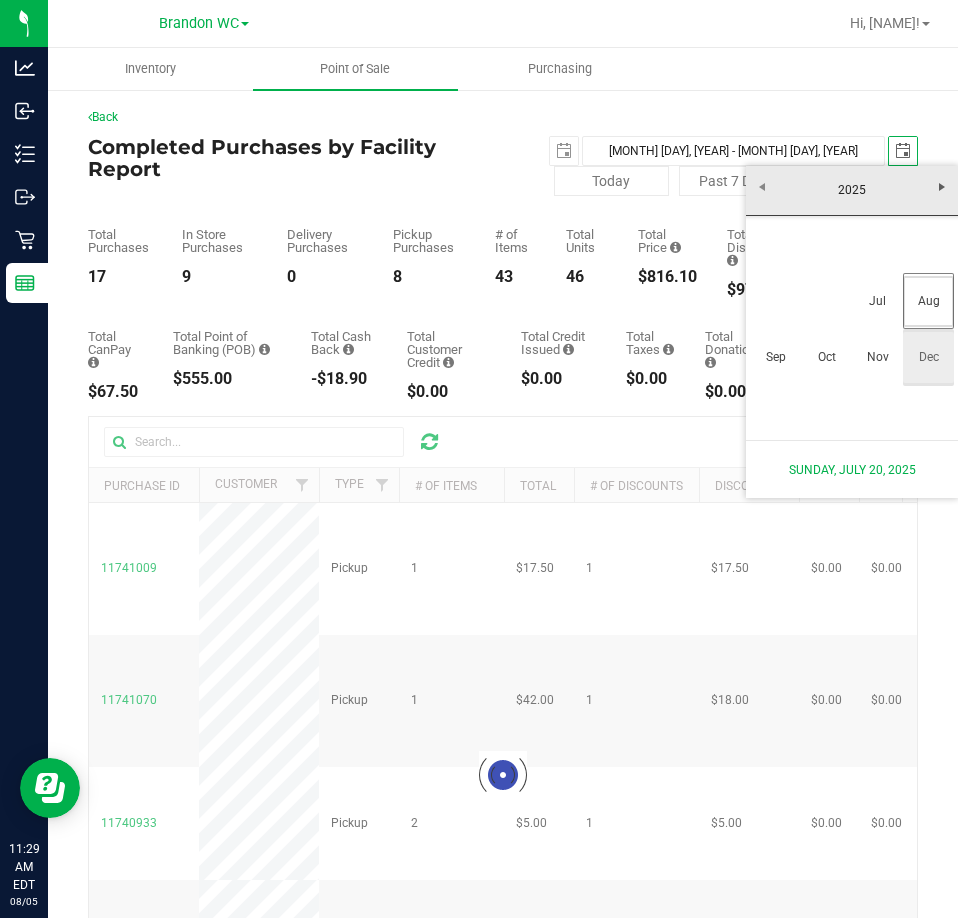 click on "Jul" at bounding box center (877, 301) 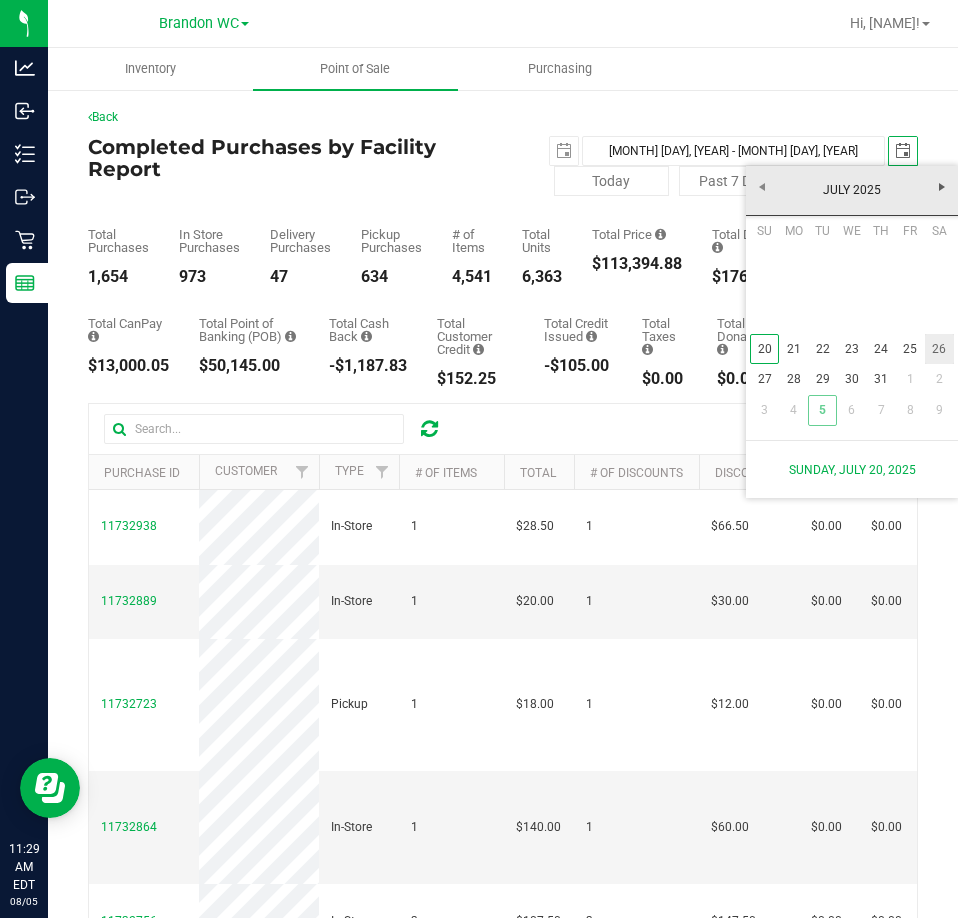 click on "26" at bounding box center [939, 349] 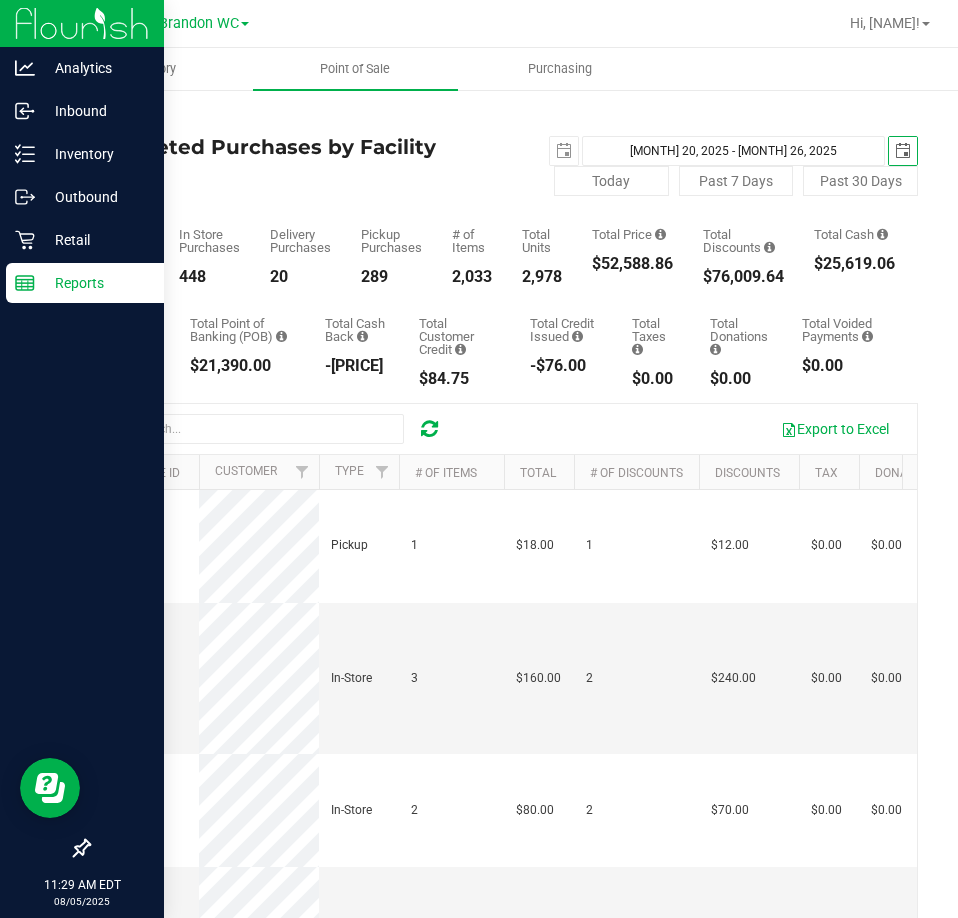 scroll, scrollTop: 0, scrollLeft: 0, axis: both 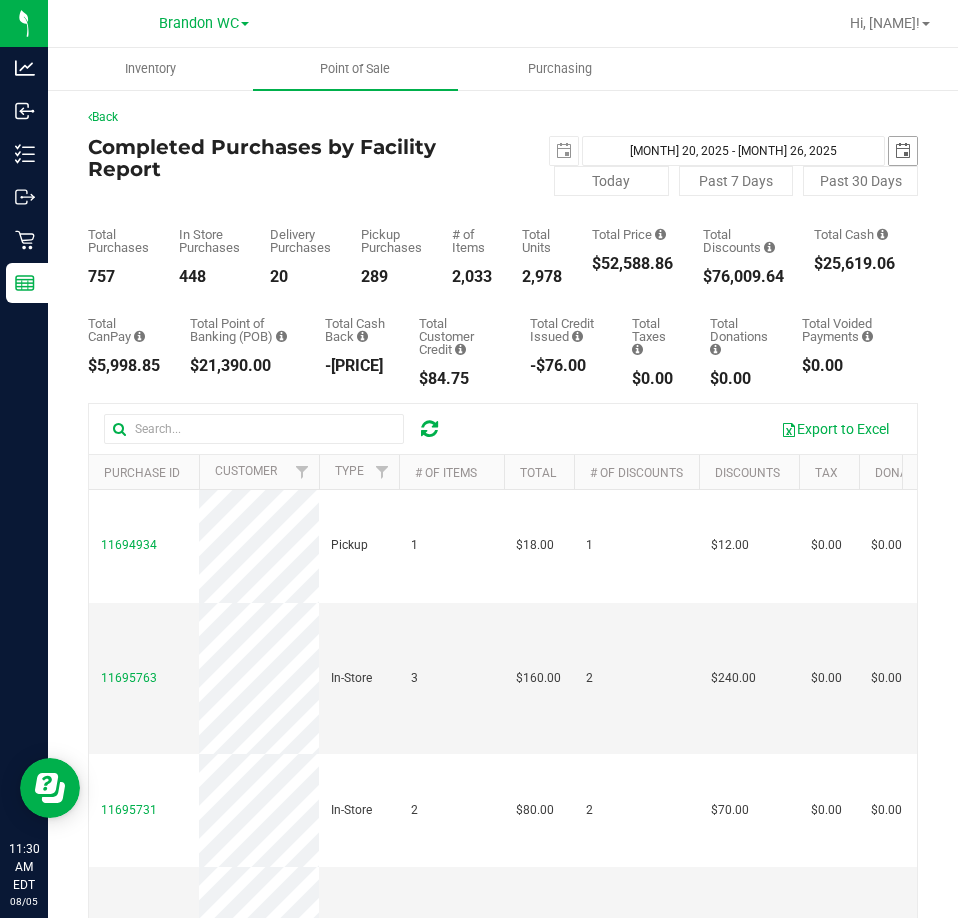 click at bounding box center [903, 151] 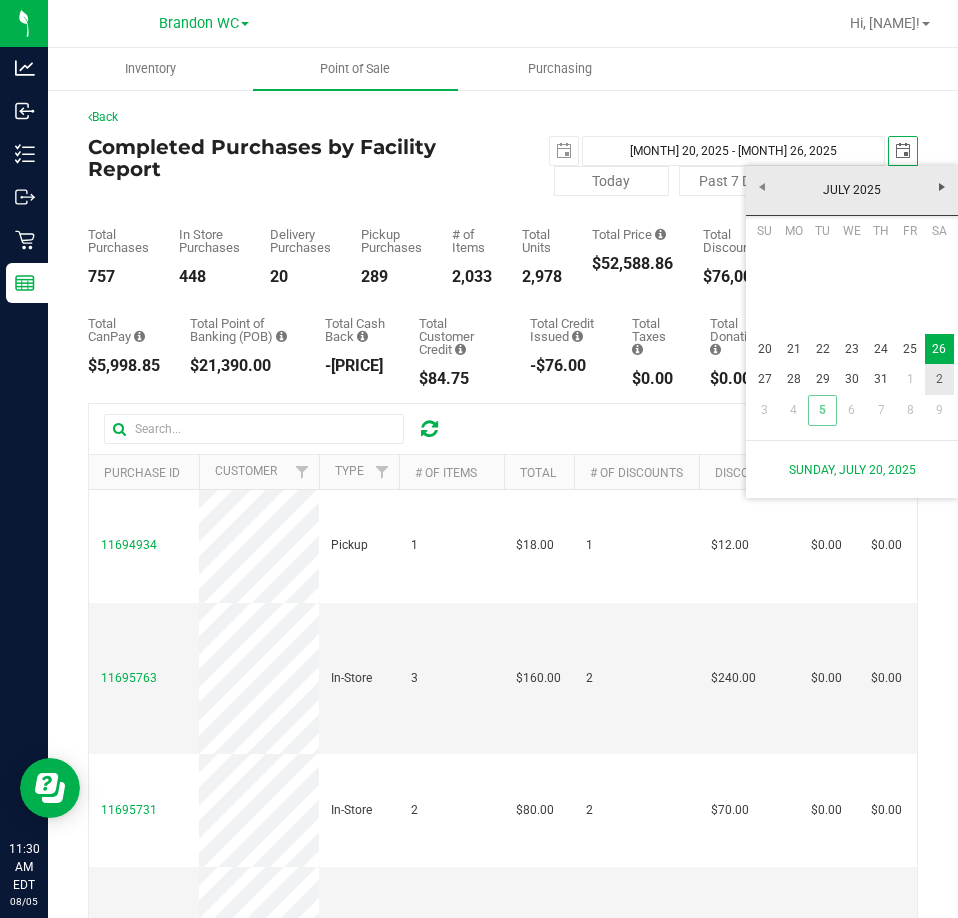 click on "2" at bounding box center (939, 379) 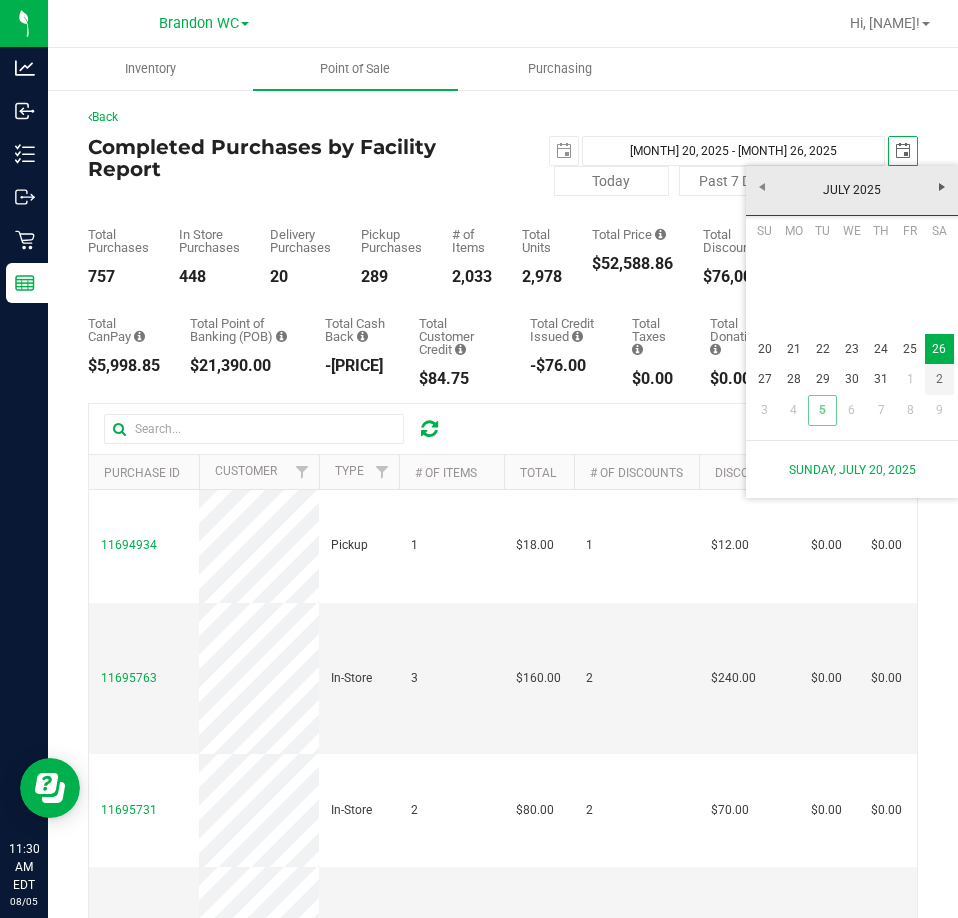 type on "Jul 20, 2025 - Aug 2, 2025" 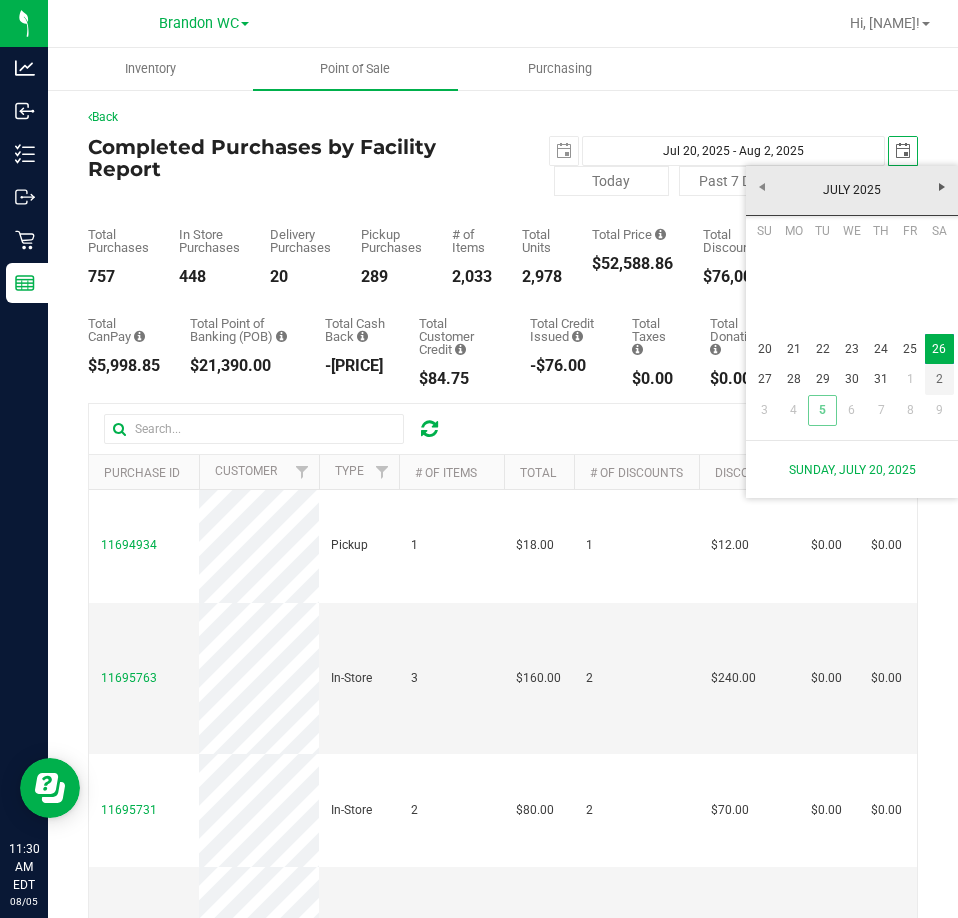 type on "2025-08-02" 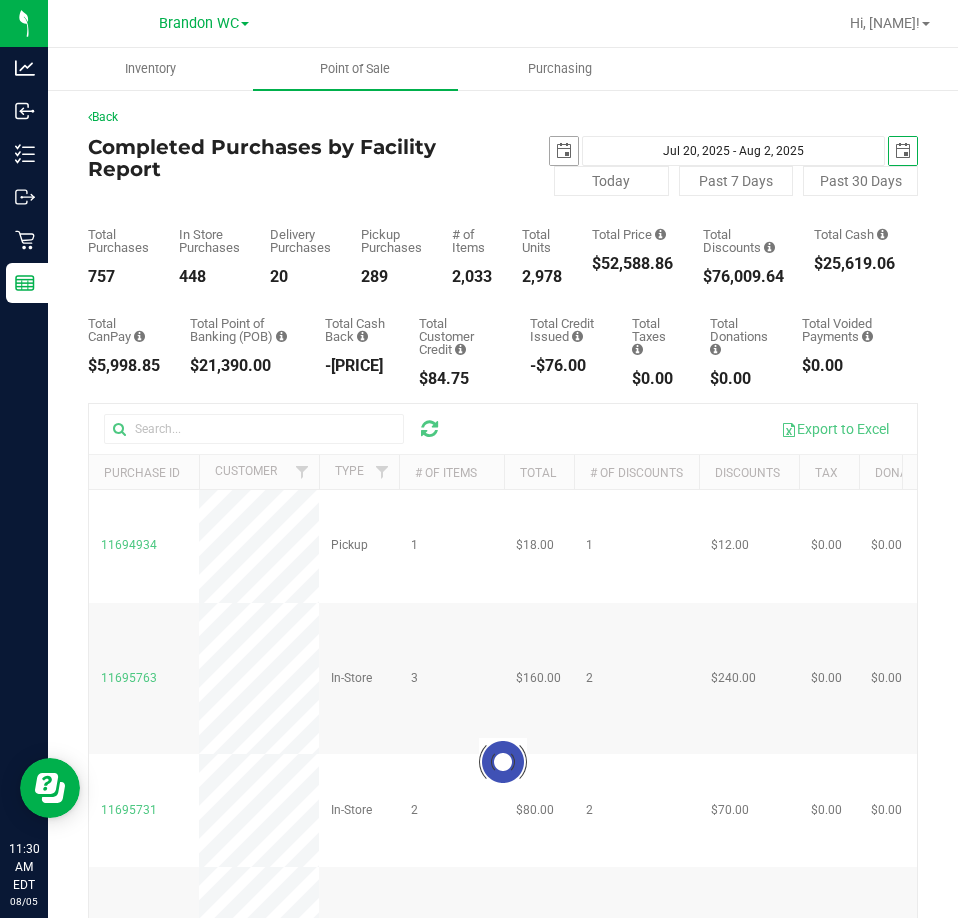 click at bounding box center (564, 151) 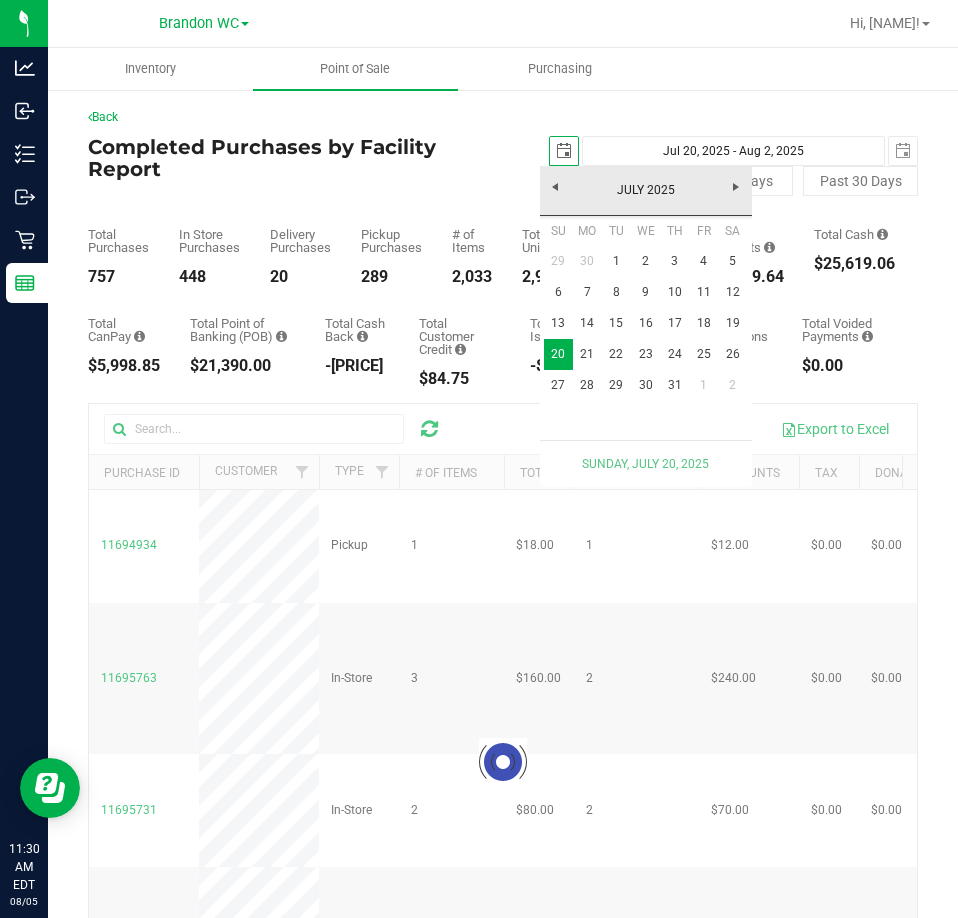 scroll, scrollTop: 0, scrollLeft: 50, axis: horizontal 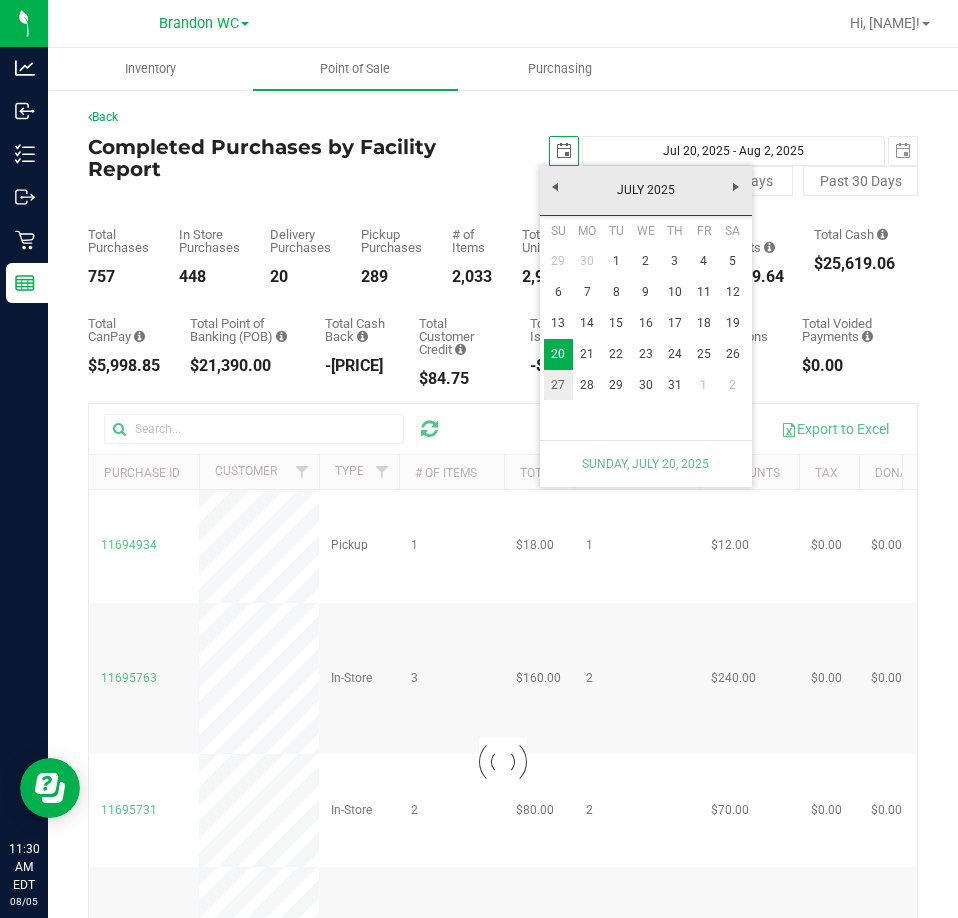 click on "27" at bounding box center (558, 385) 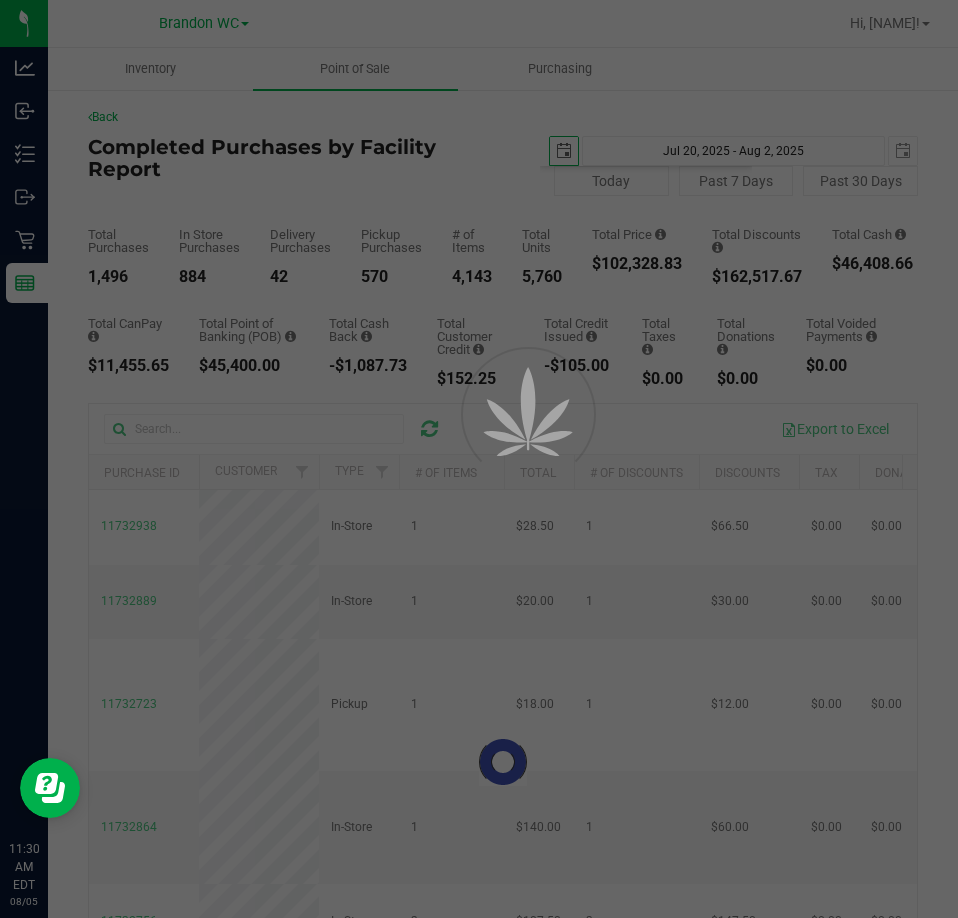 type on "Jul 27, 2025 - Aug 2, 2025" 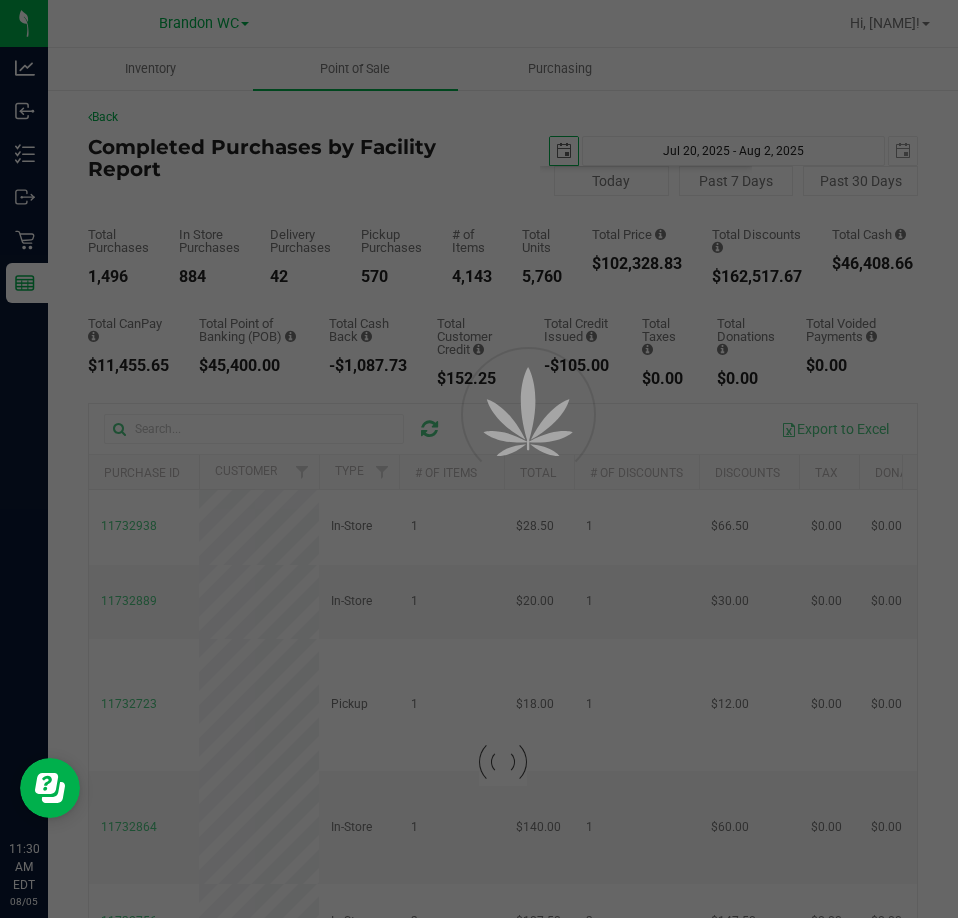 type on "2025-07-27" 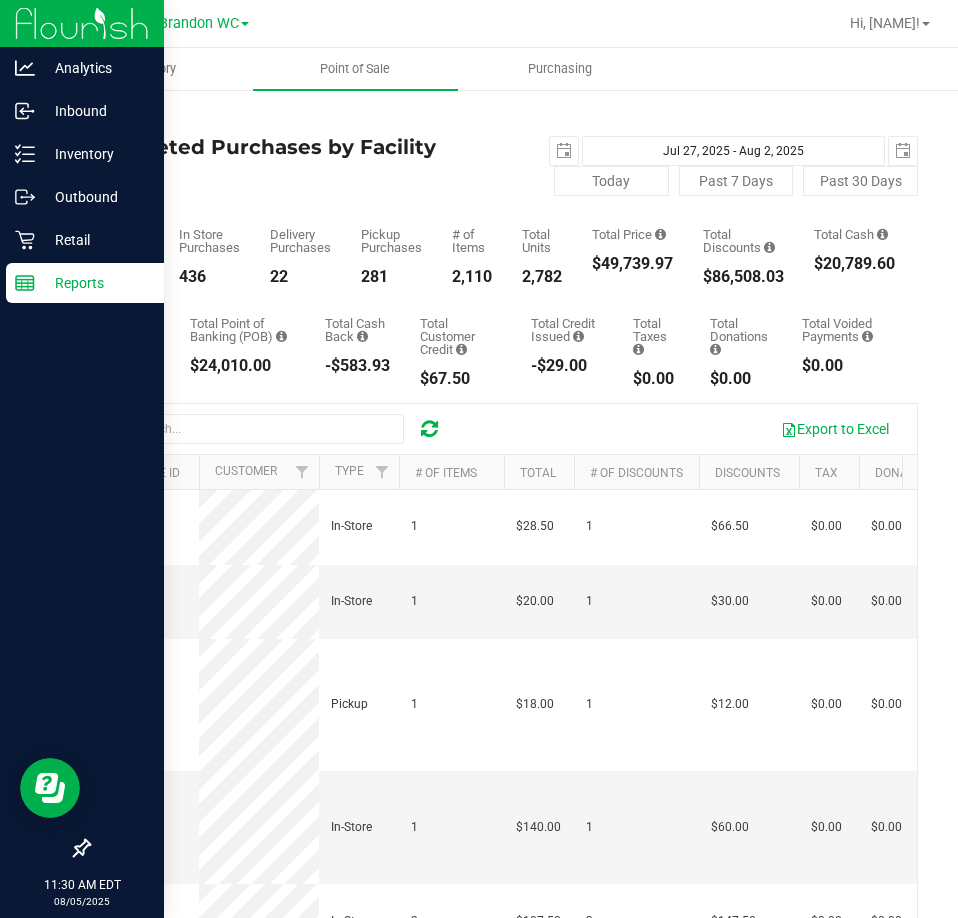 scroll, scrollTop: 0, scrollLeft: 0, axis: both 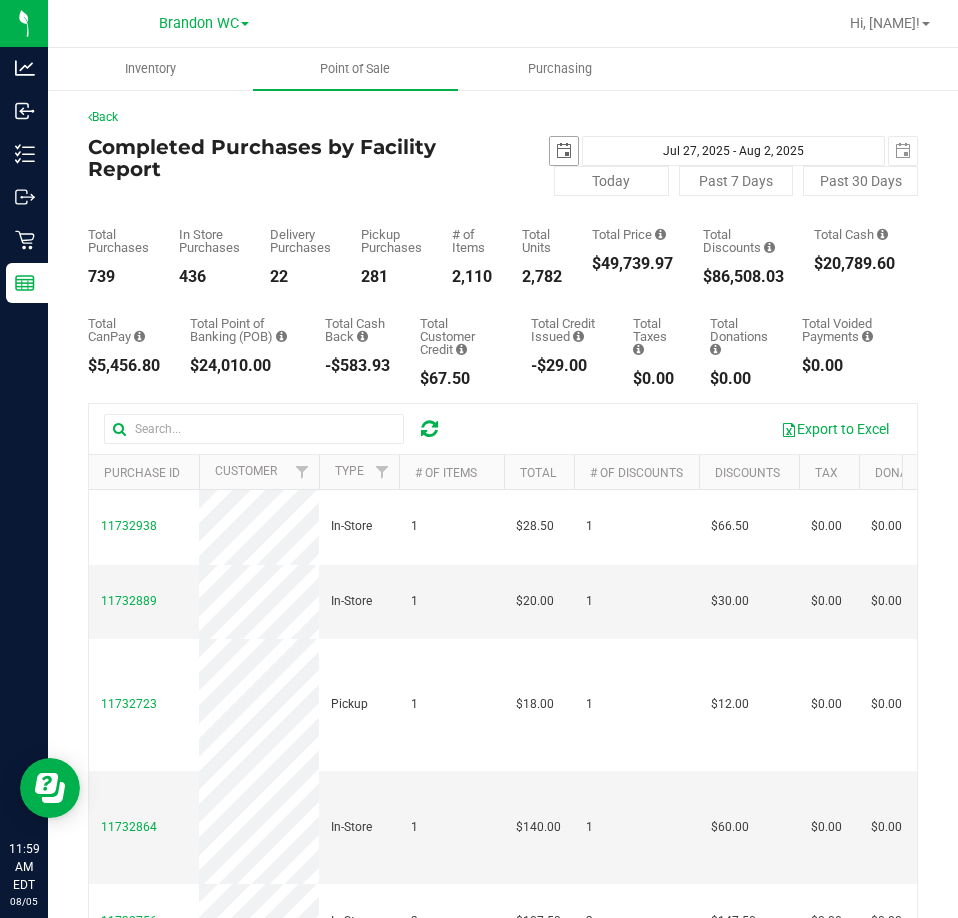 click at bounding box center [564, 151] 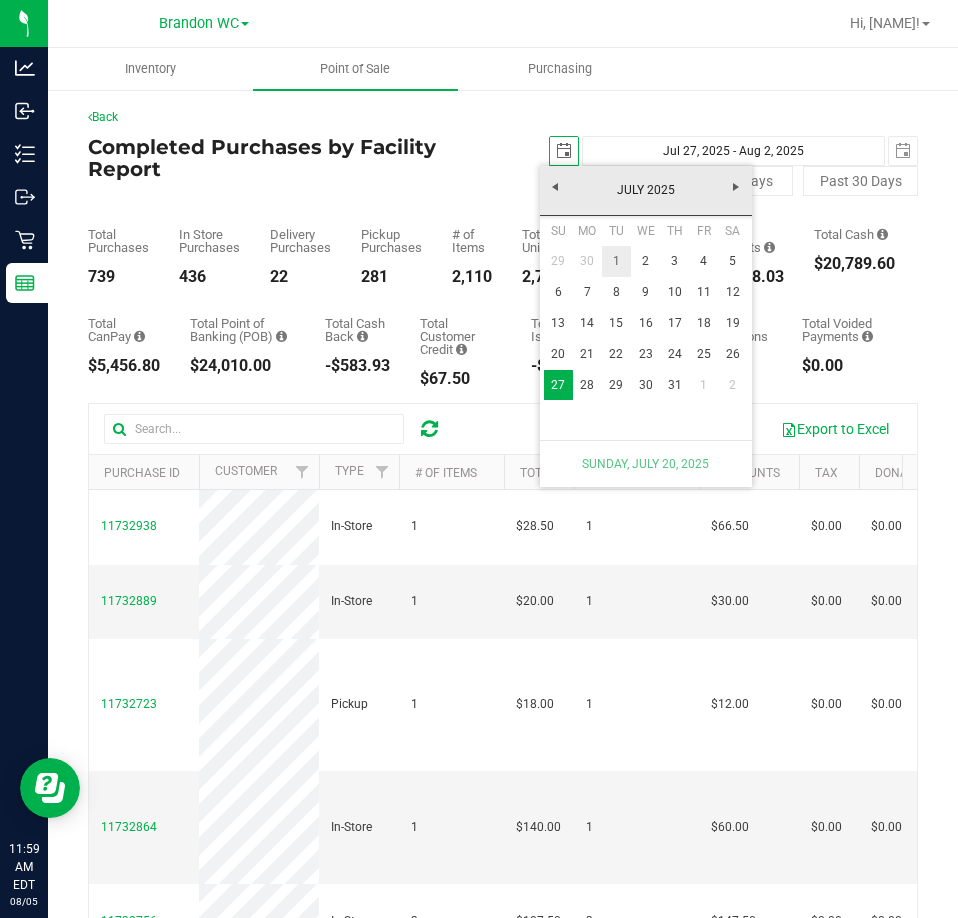 click on "1" at bounding box center [616, 261] 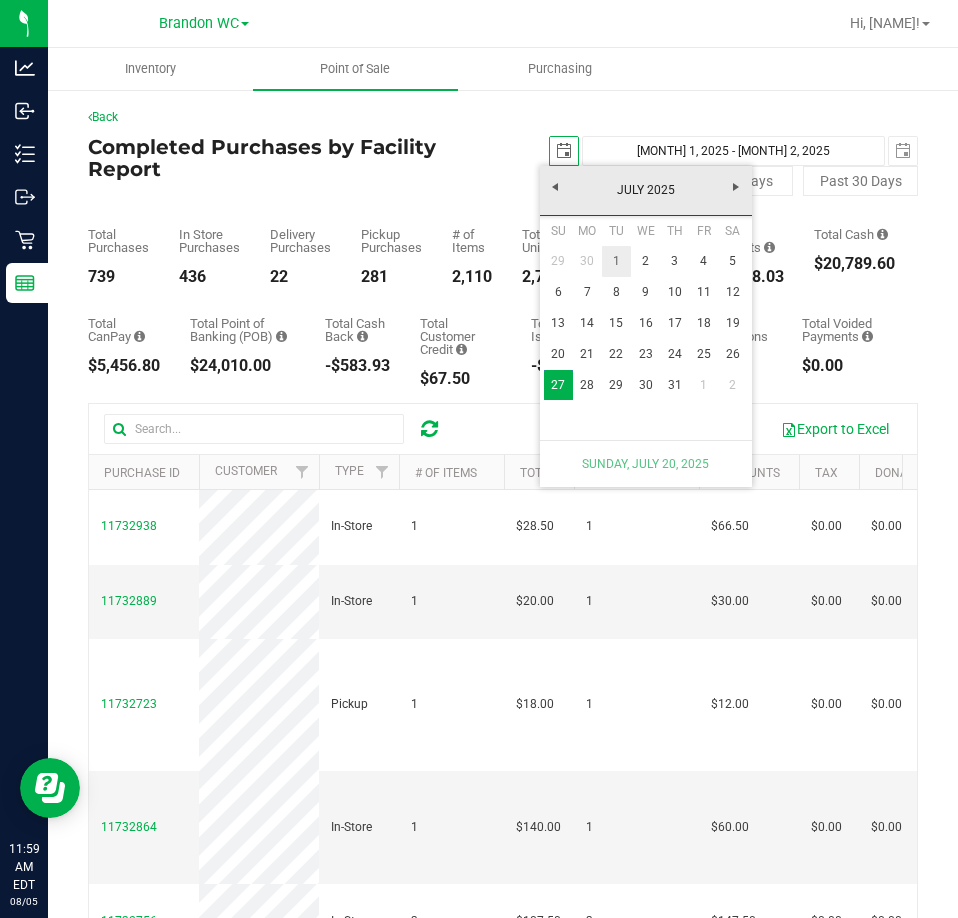 type on "2025-07-01" 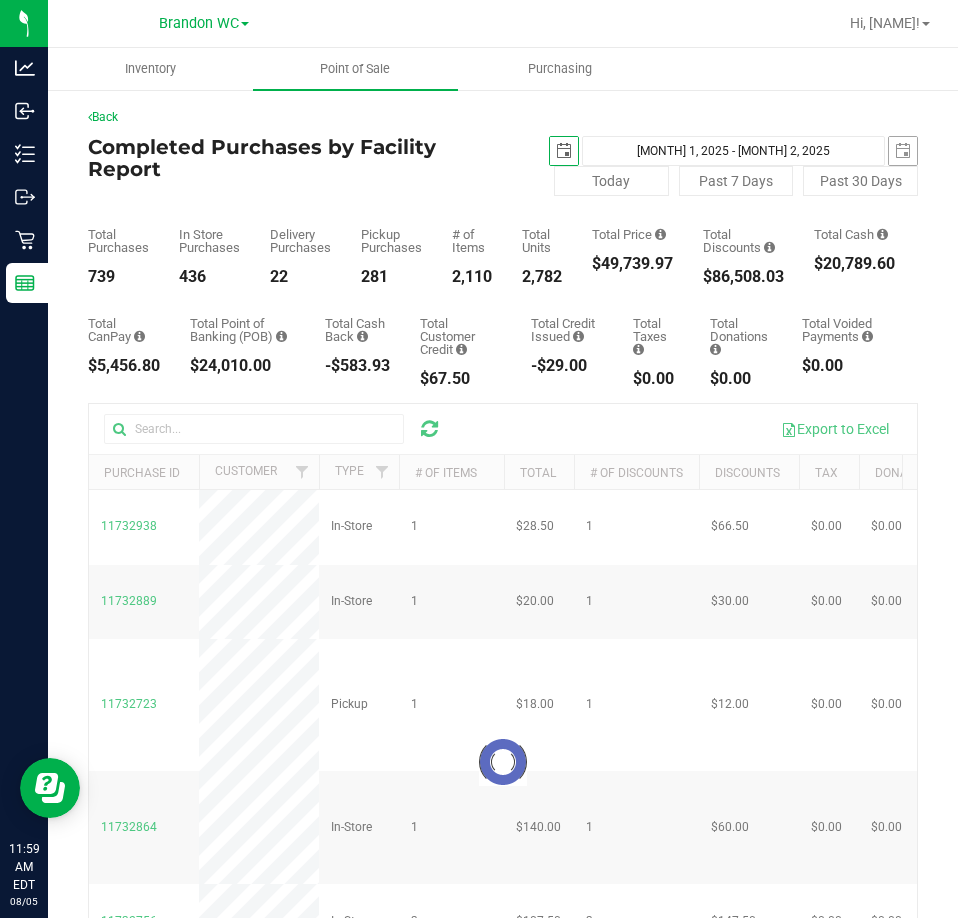 click at bounding box center (903, 151) 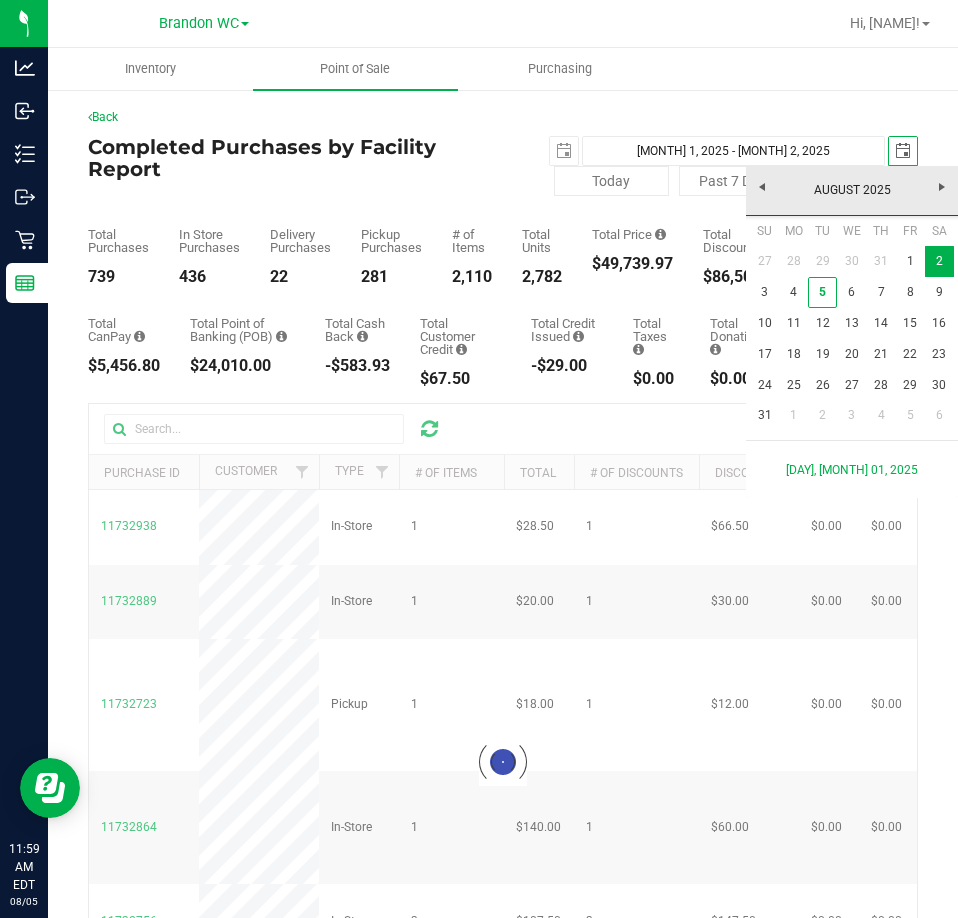 scroll, scrollTop: 0, scrollLeft: 50, axis: horizontal 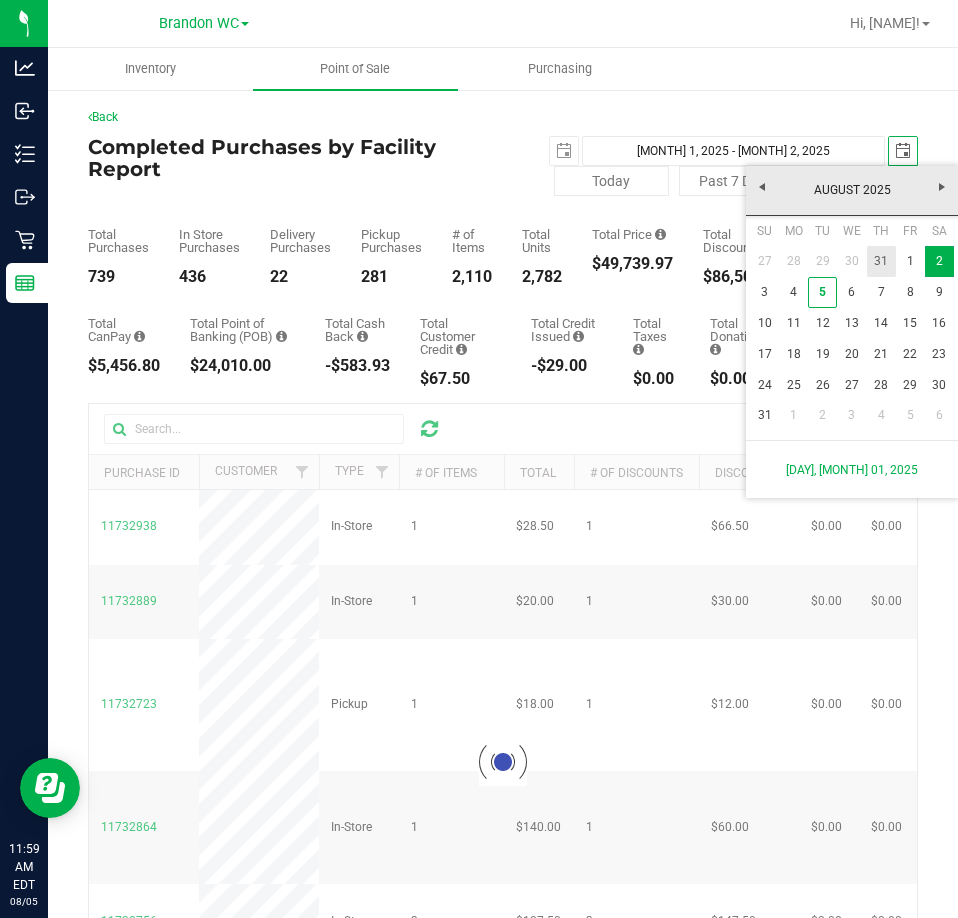 click on "31" at bounding box center [881, 261] 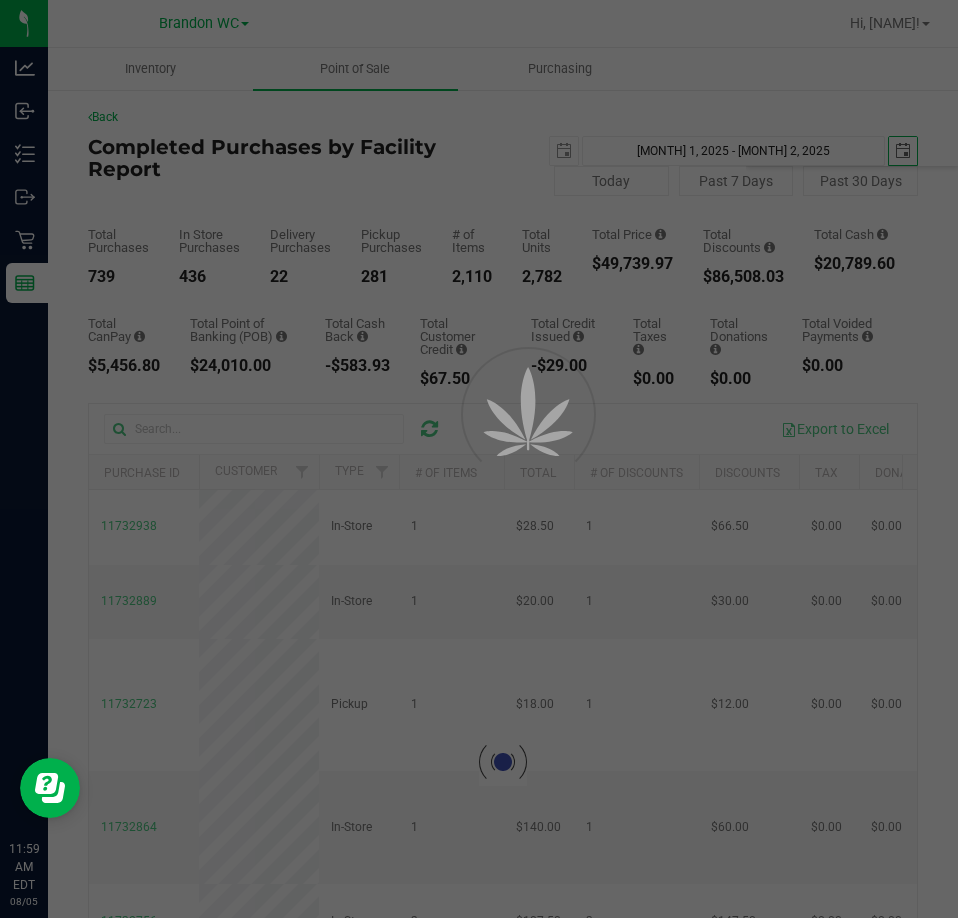 type on "Jul 1, 2025 - Jul 31, 2025" 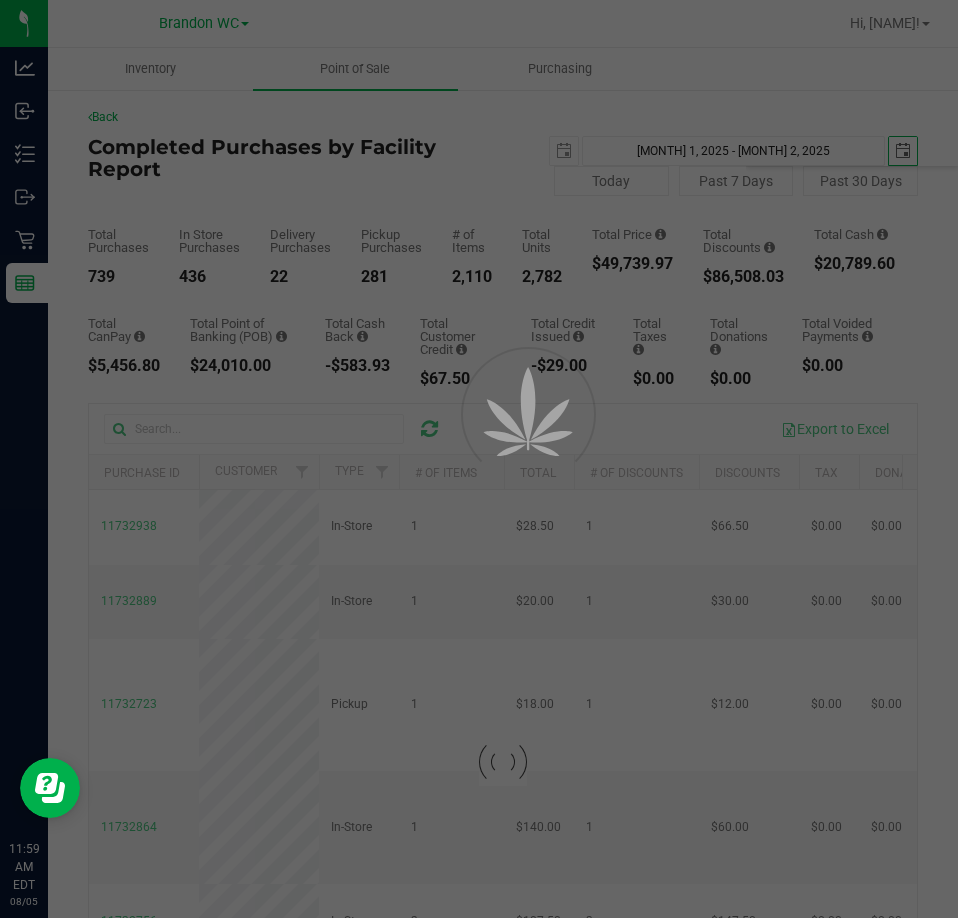 type on "2025-07-31" 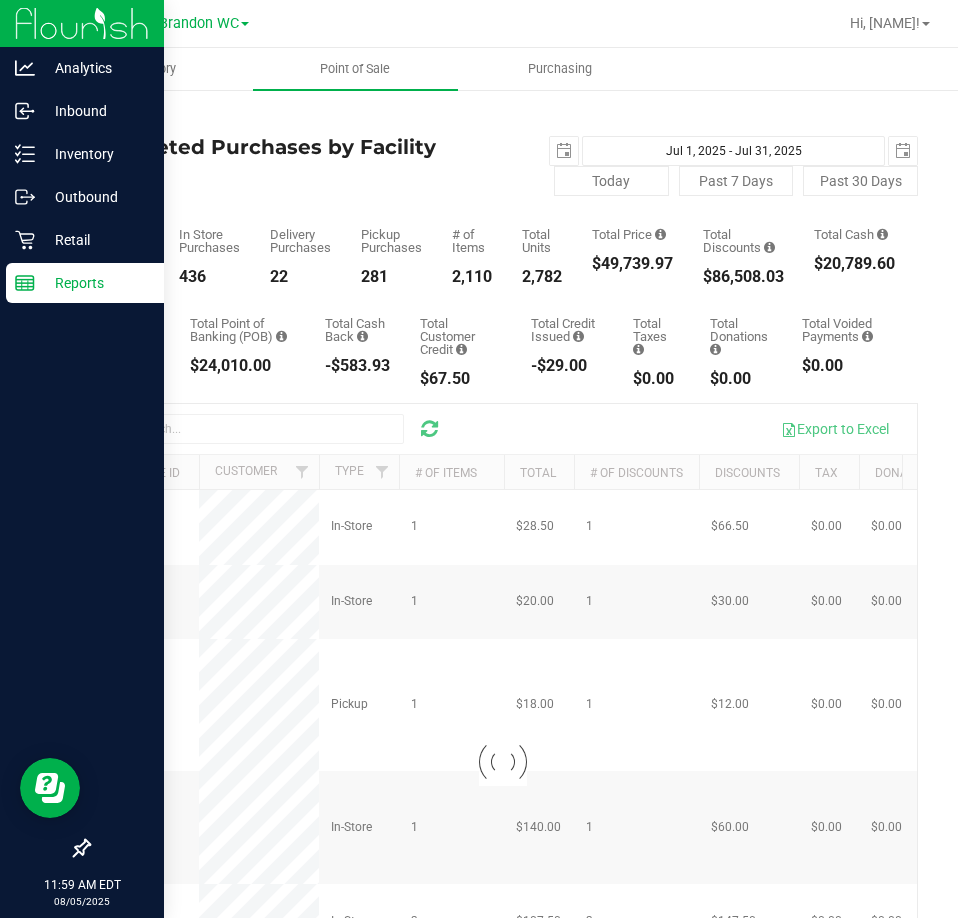 scroll, scrollTop: 0, scrollLeft: 0, axis: both 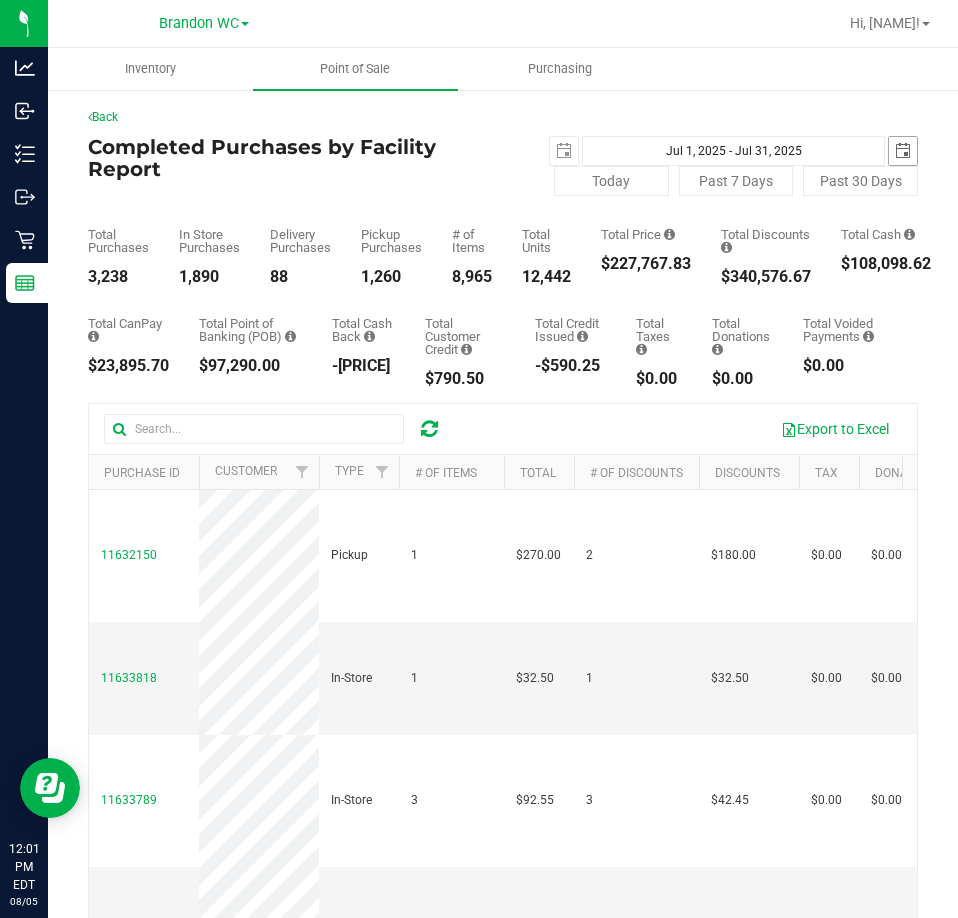 click at bounding box center (903, 151) 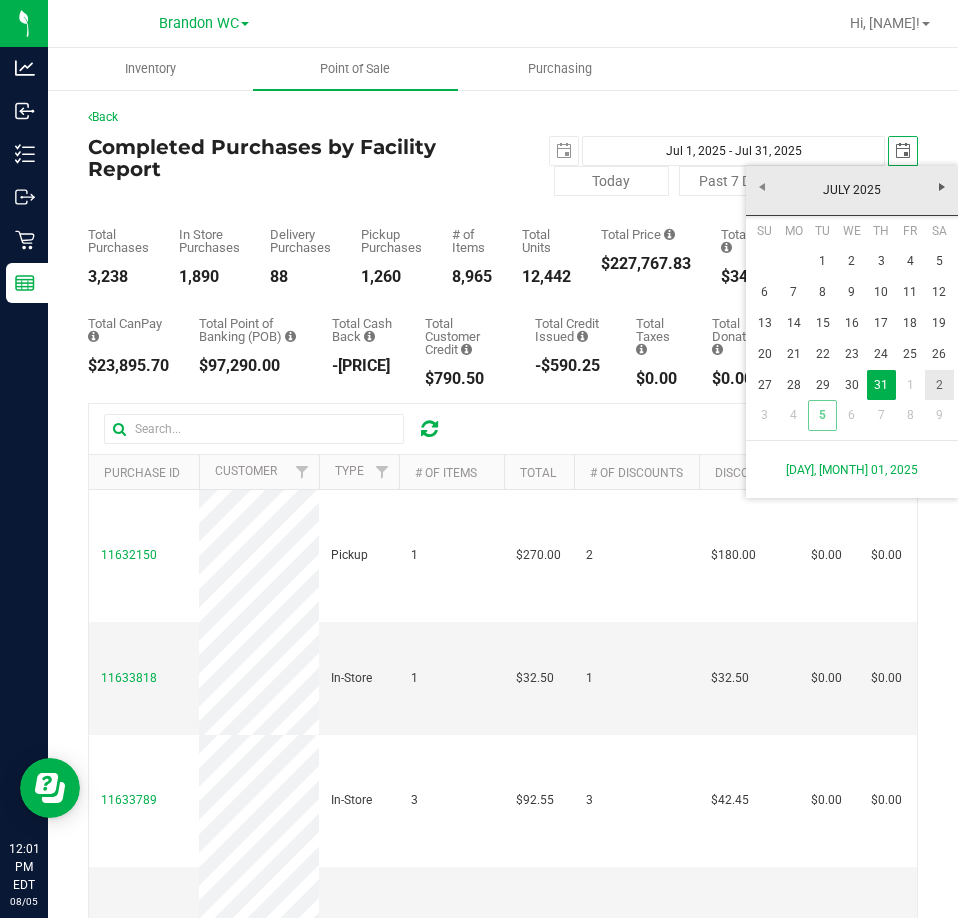 click on "2" at bounding box center [939, 385] 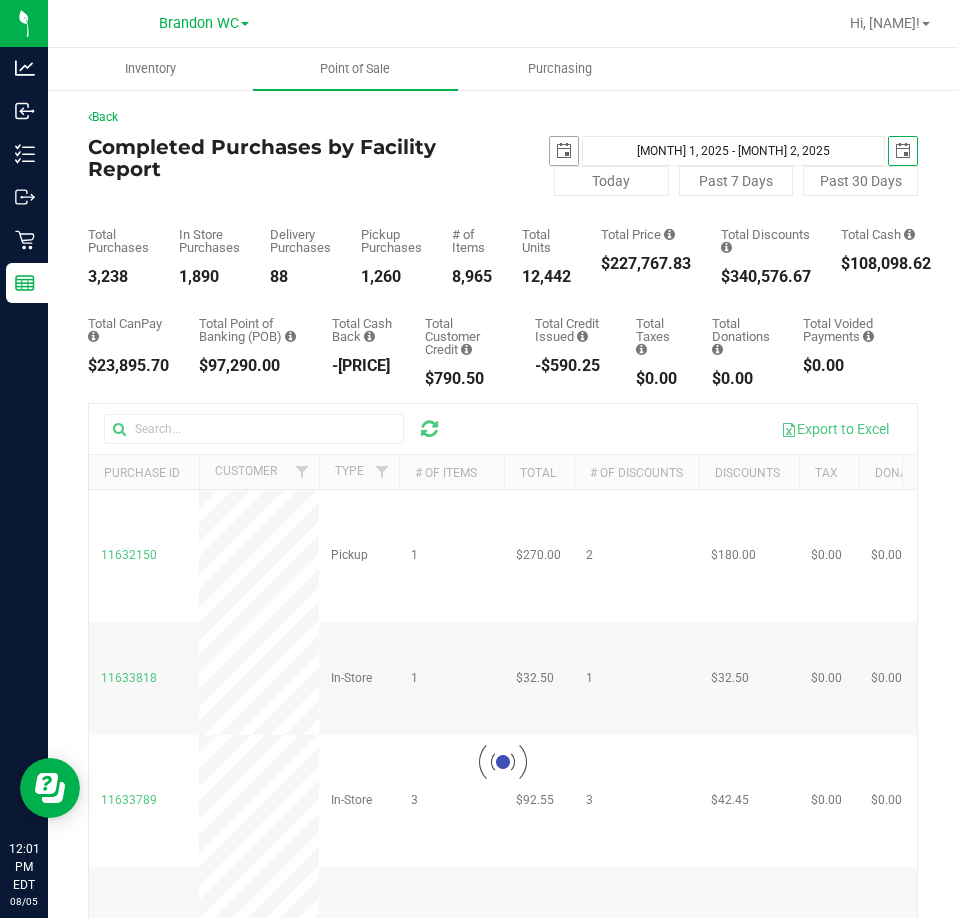 click at bounding box center (564, 151) 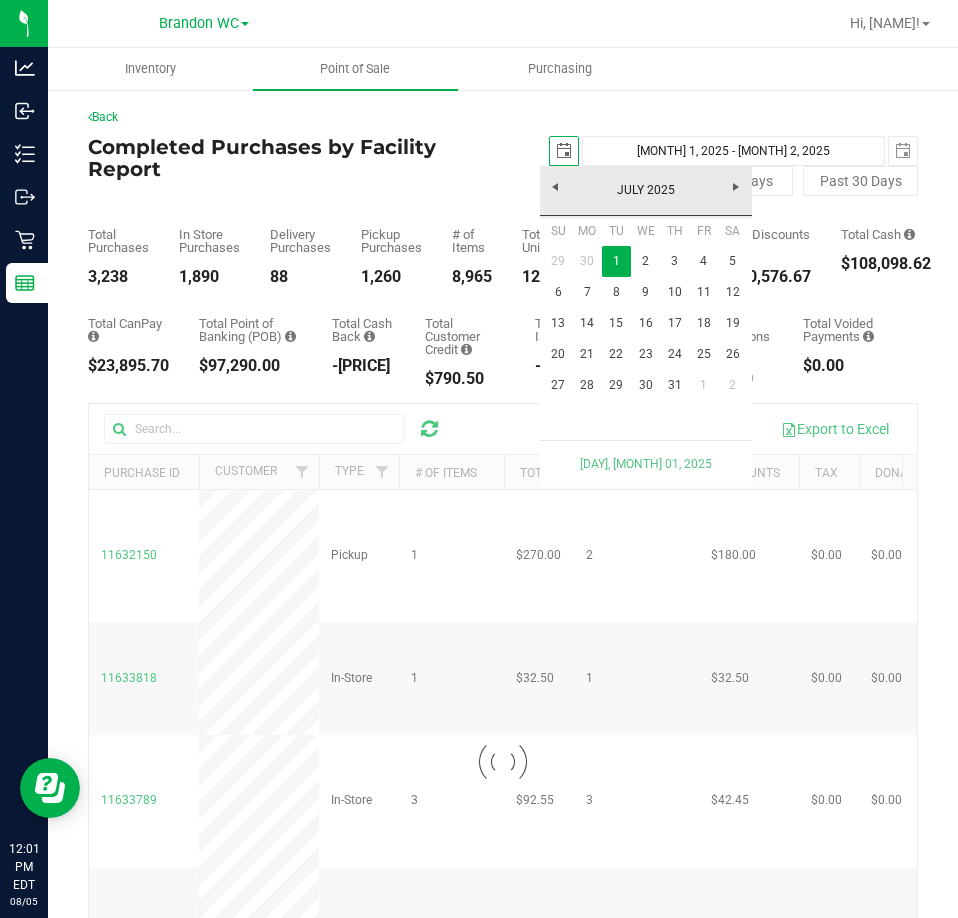scroll, scrollTop: 0, scrollLeft: 50, axis: horizontal 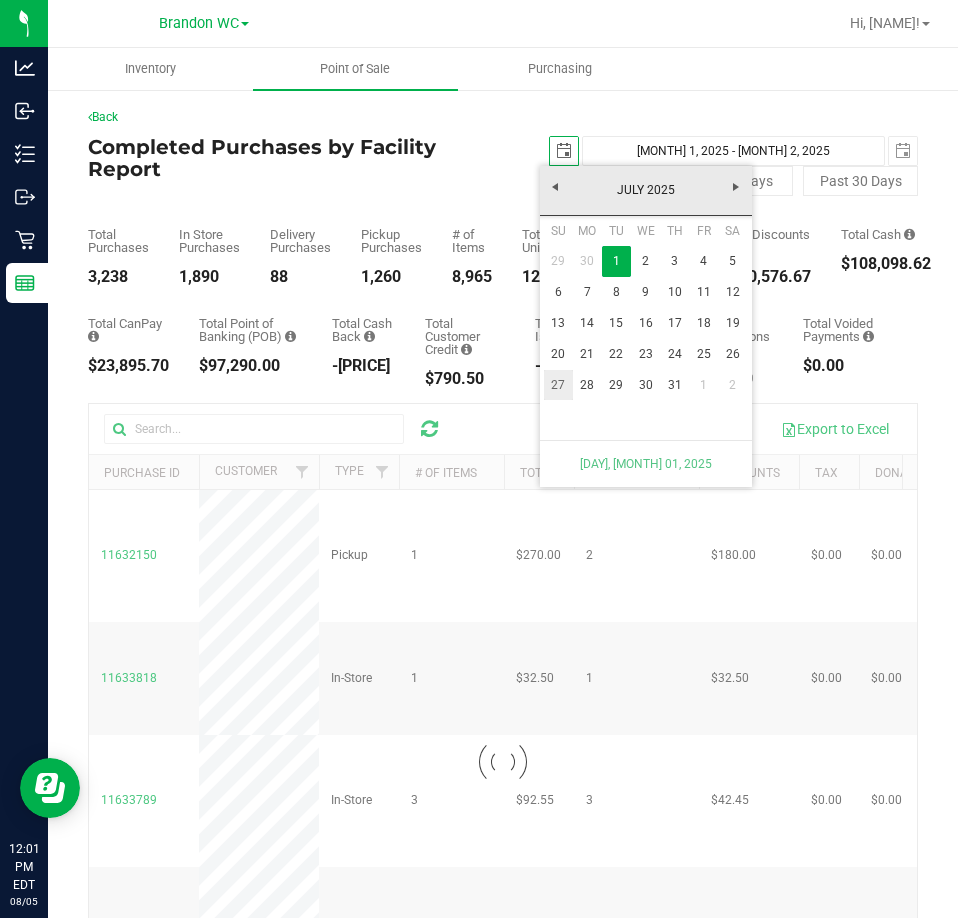 click on "27" at bounding box center [558, 385] 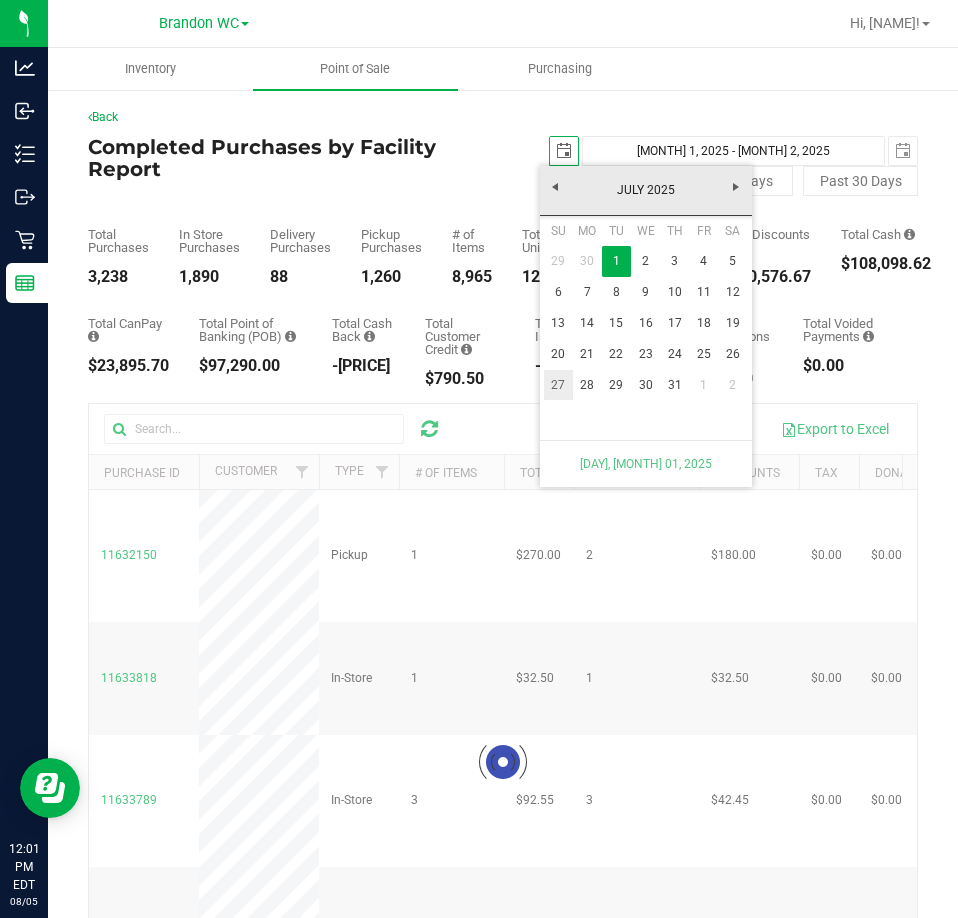 type on "Jul 27, 2025 - Aug 2, 2025" 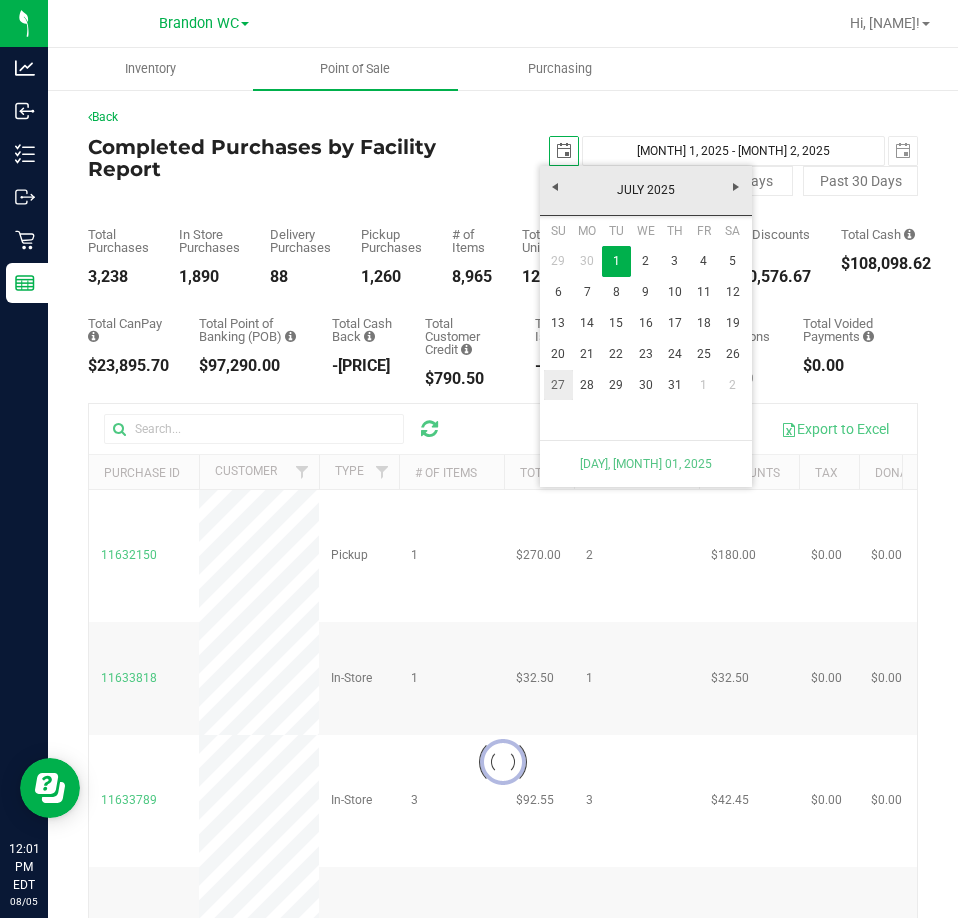 type on "2025-07-27" 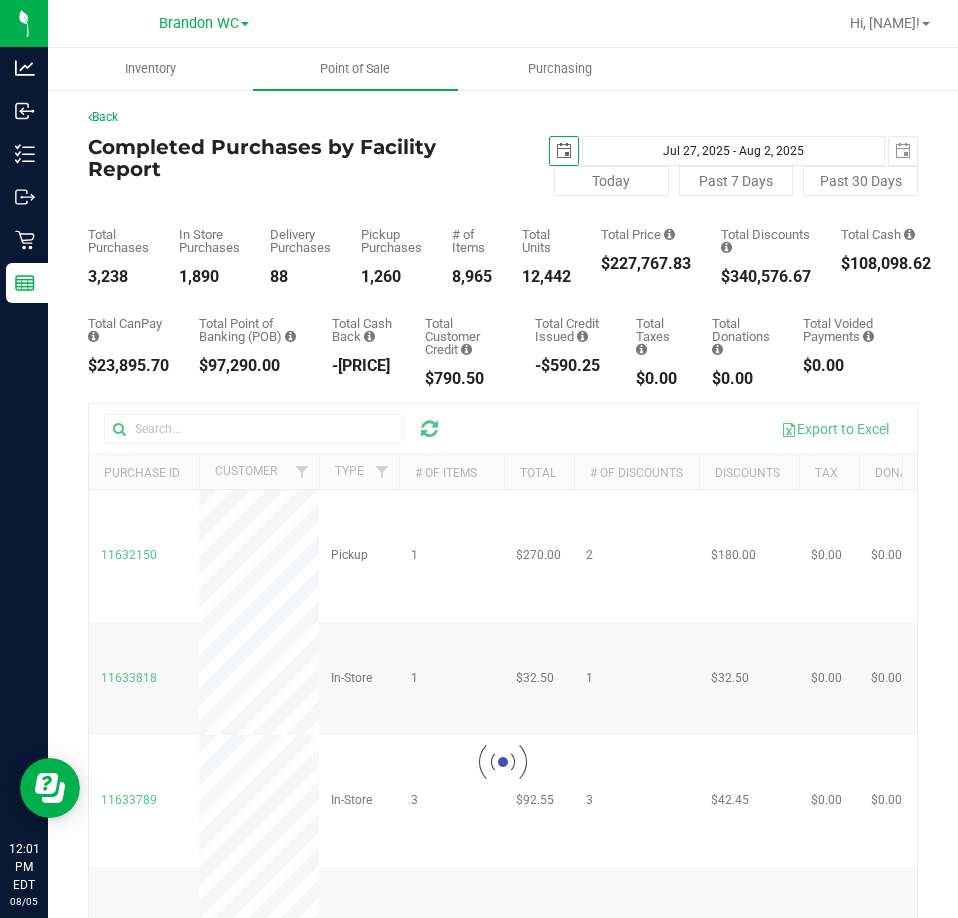 click at bounding box center (564, 151) 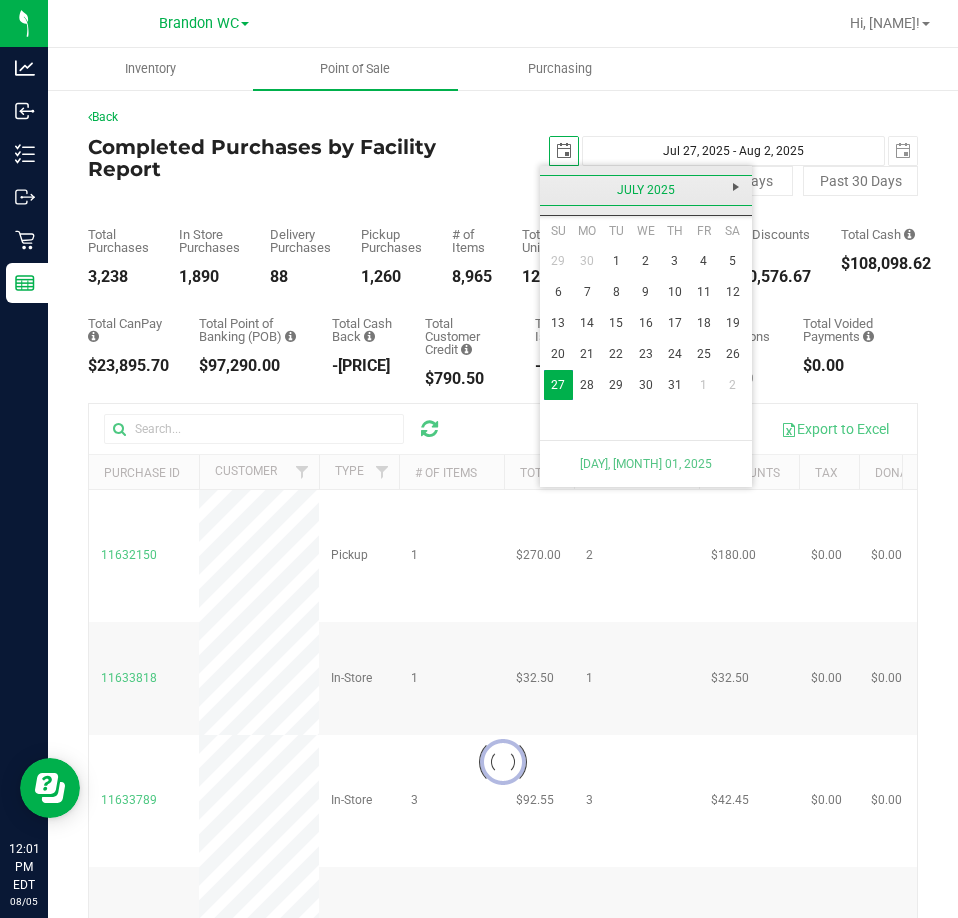 click on "July 2025" at bounding box center (646, 190) 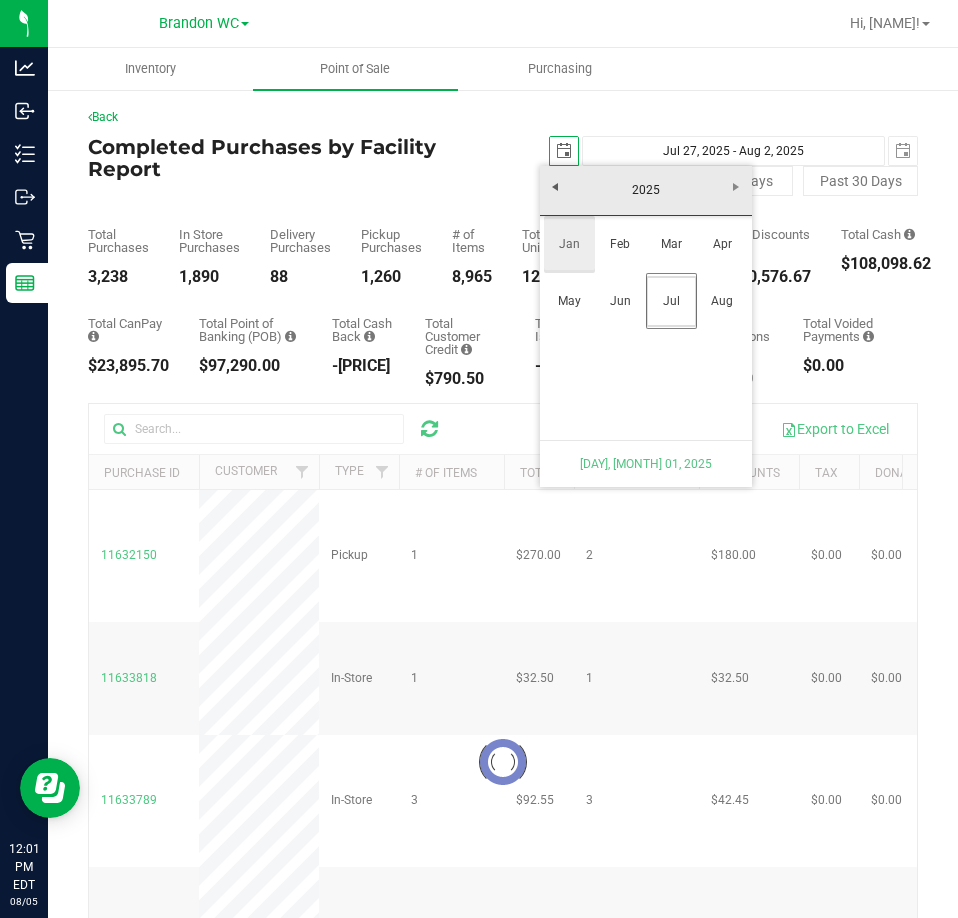 click on "Jan" at bounding box center (569, 244) 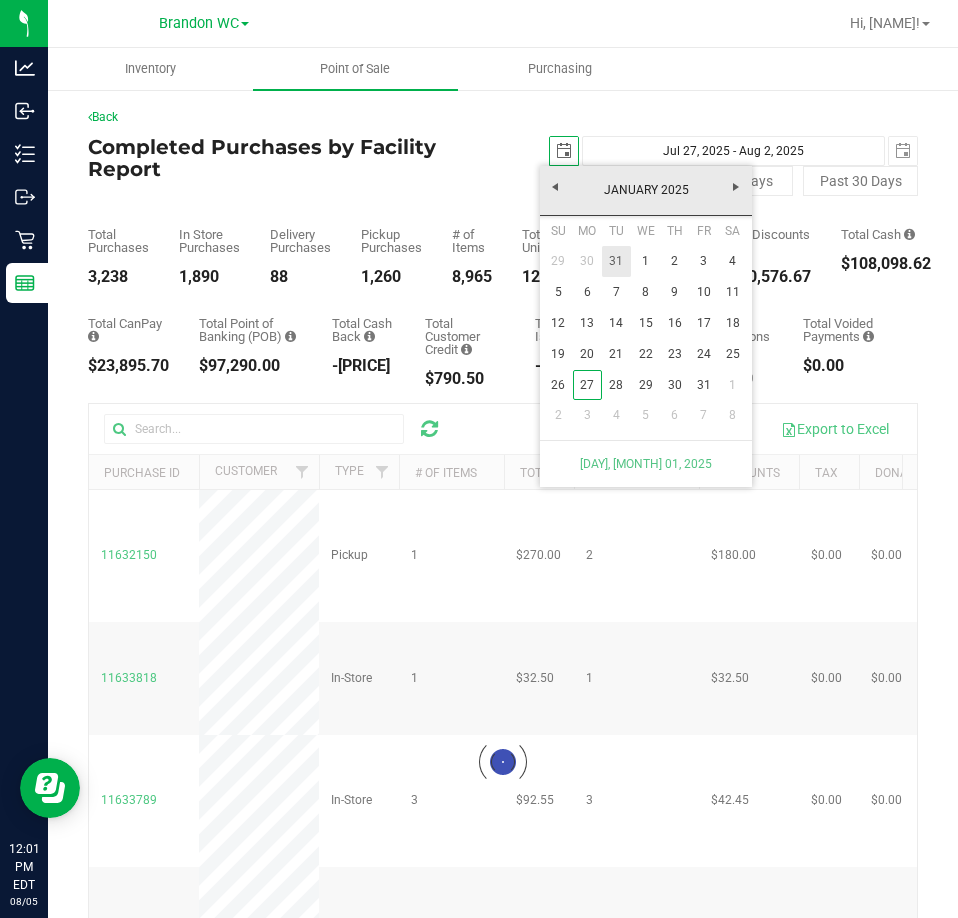 click on "1" at bounding box center [645, 261] 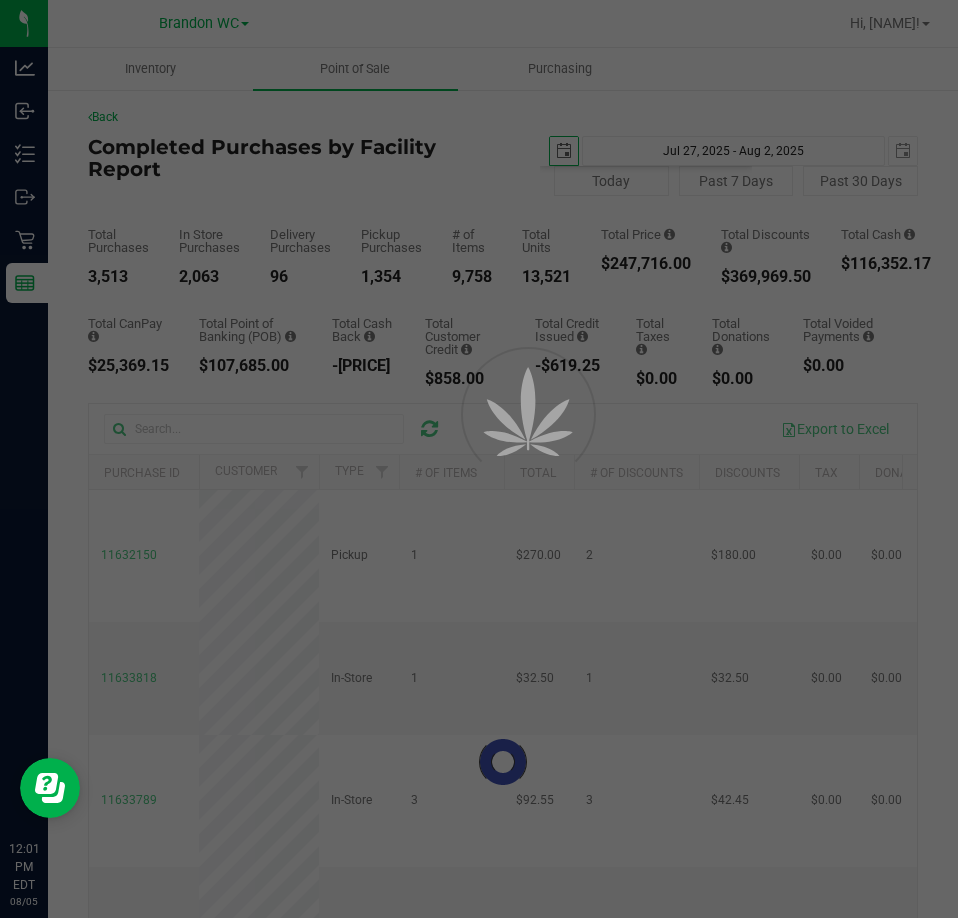 type on "[MONTH] [DAY], [YEAR] - [MONTH] [DAY], [YEAR]" 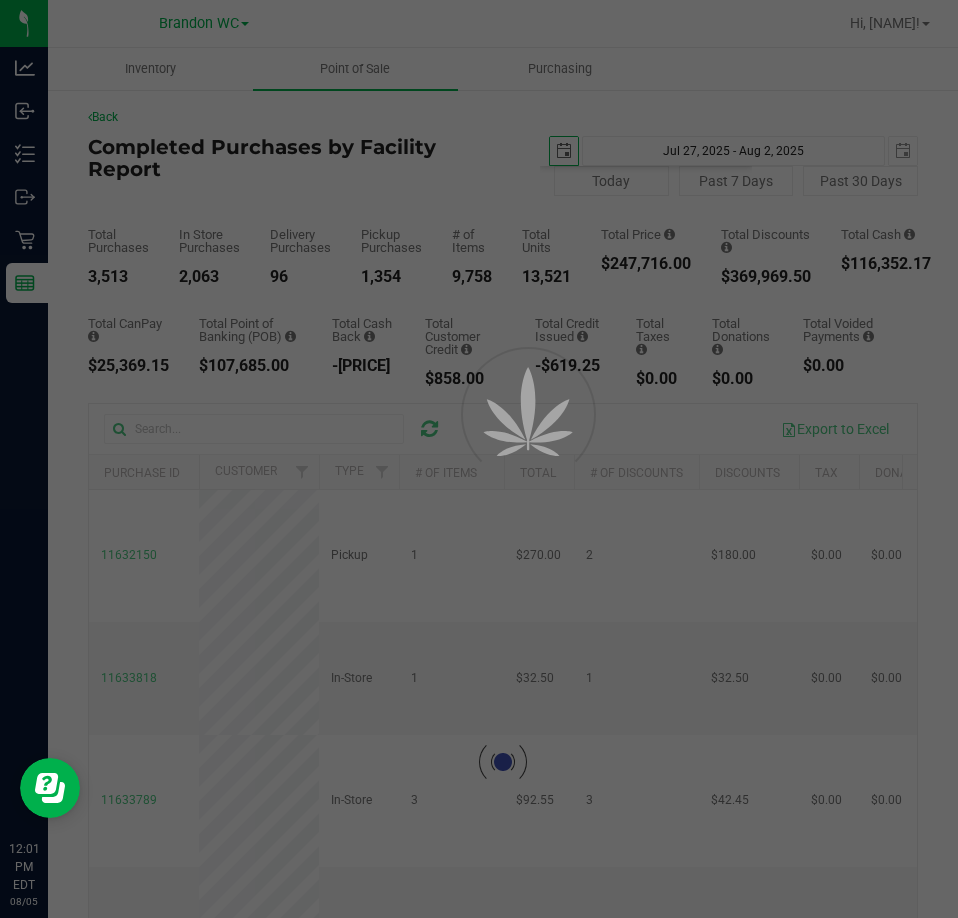 type on "2025-01-01" 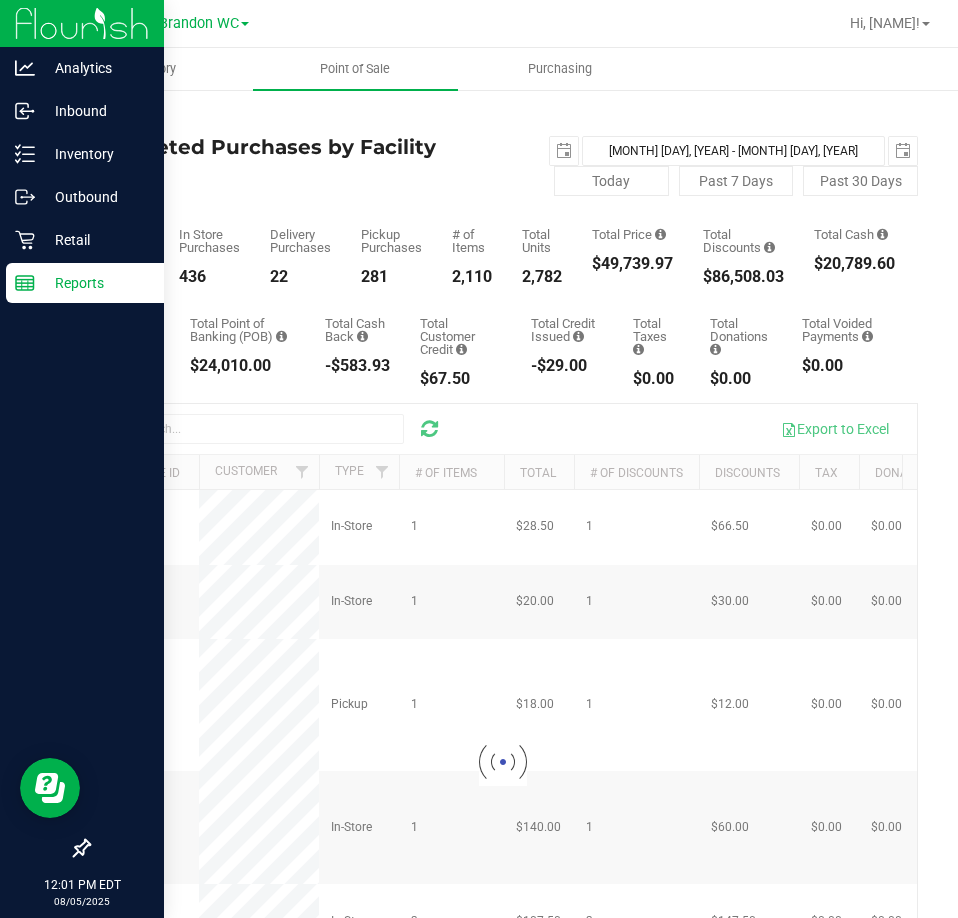 scroll, scrollTop: 0, scrollLeft: 0, axis: both 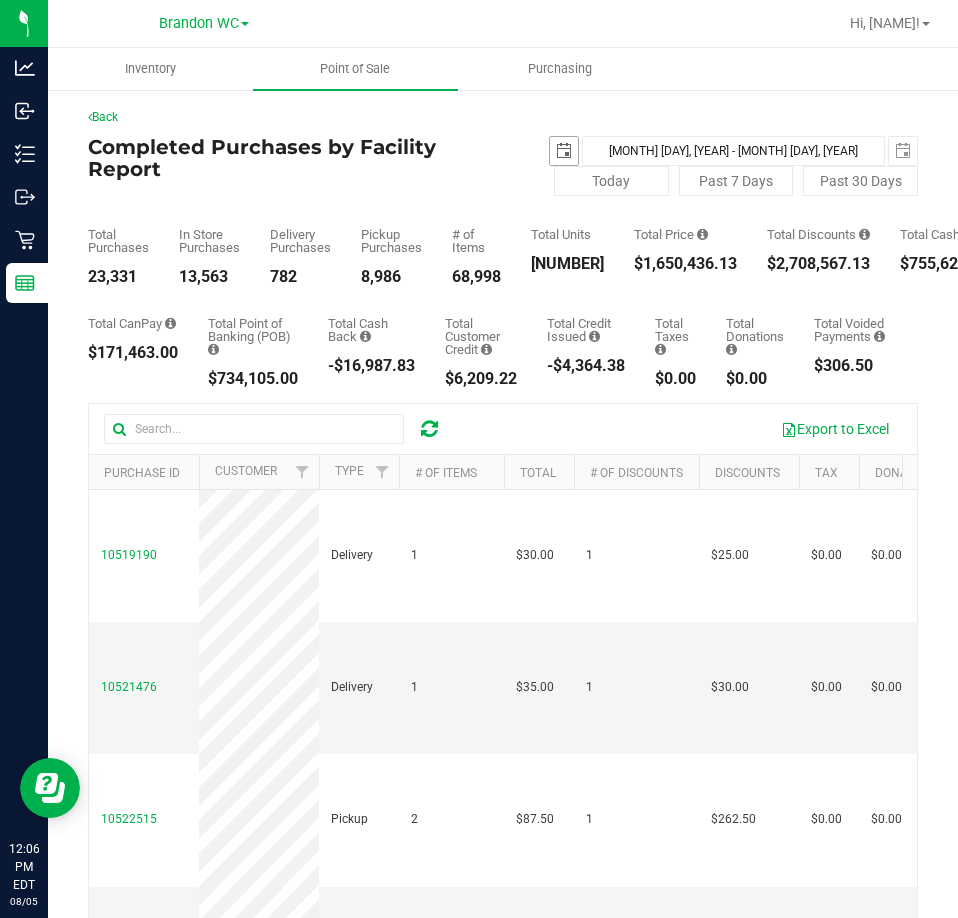 click at bounding box center [564, 151] 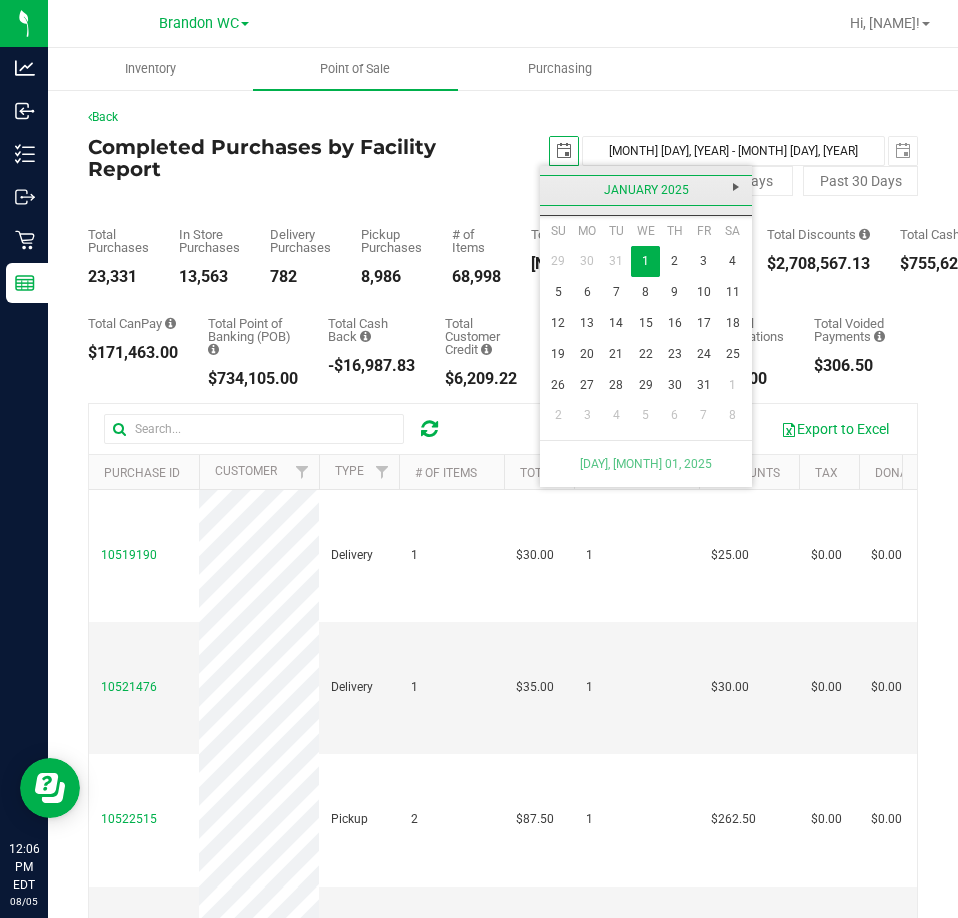 click on "January 2025" at bounding box center (646, 190) 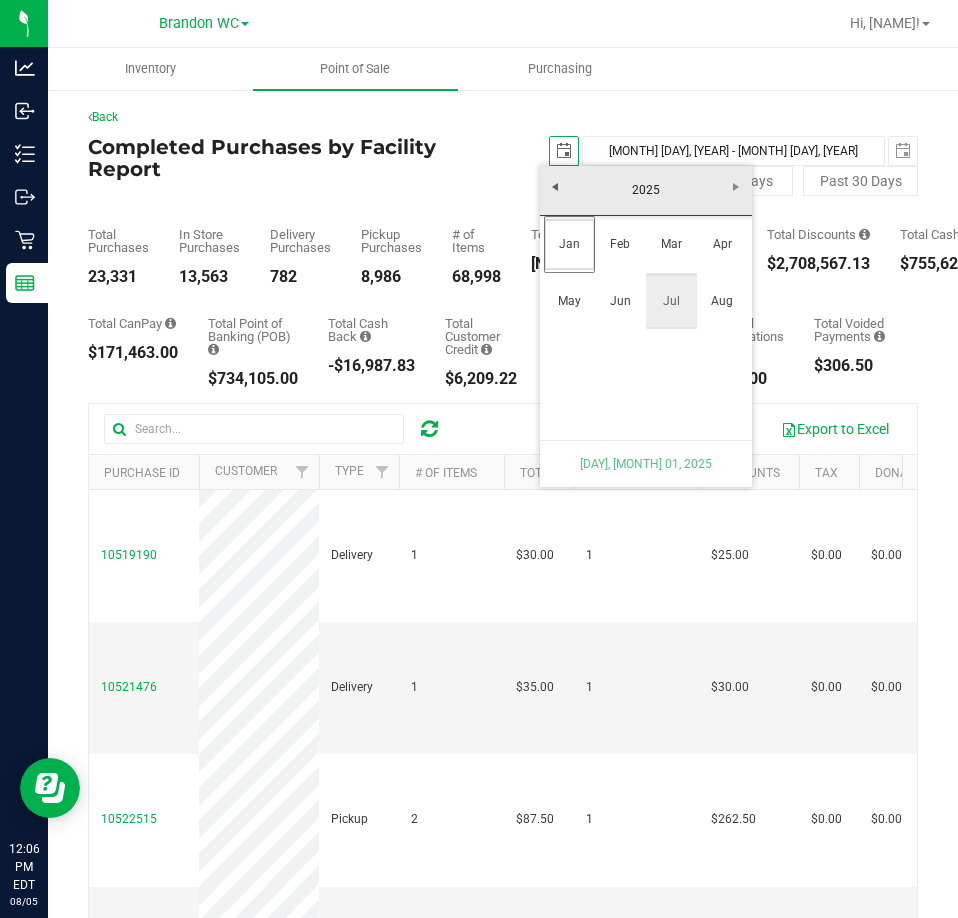 click on "Jul" at bounding box center (671, 301) 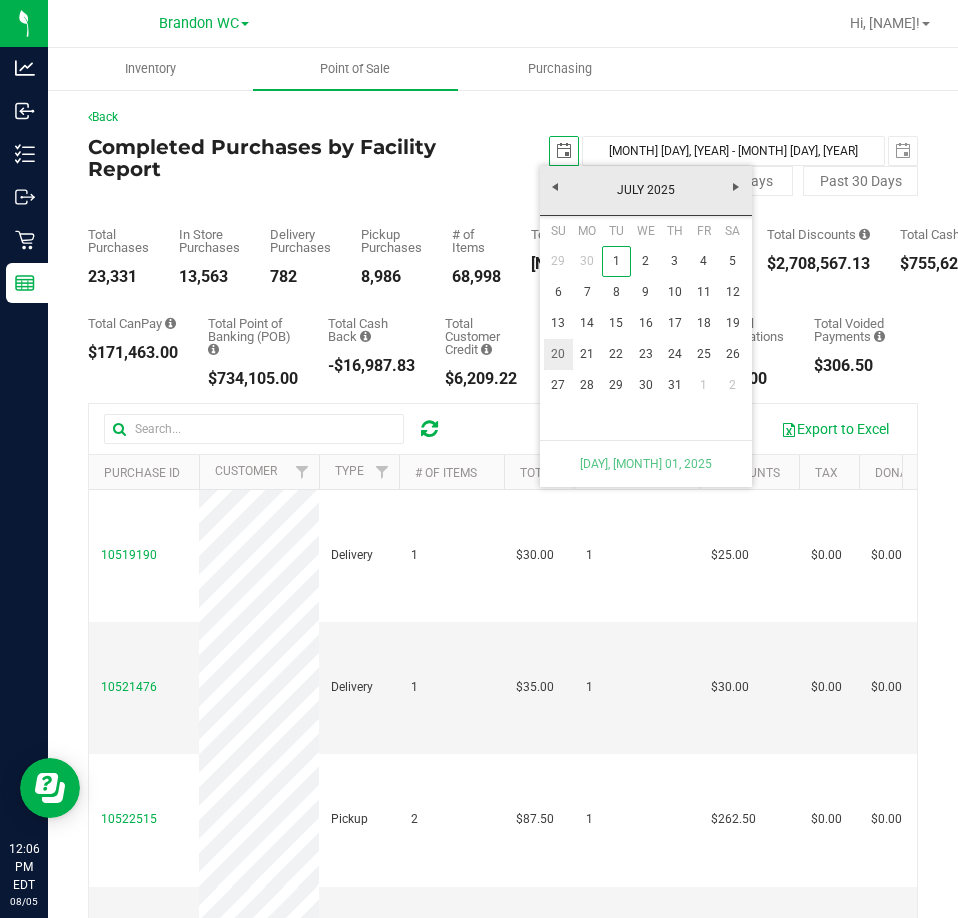 click on "20" at bounding box center [558, 354] 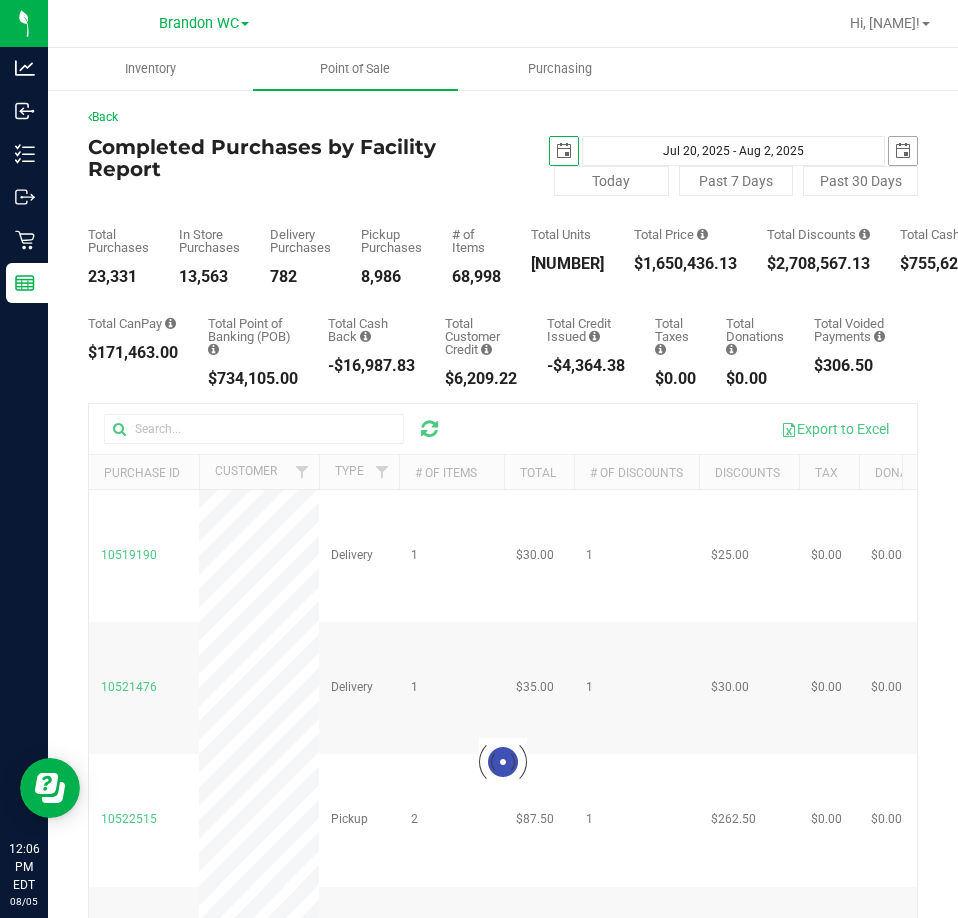 click at bounding box center (903, 151) 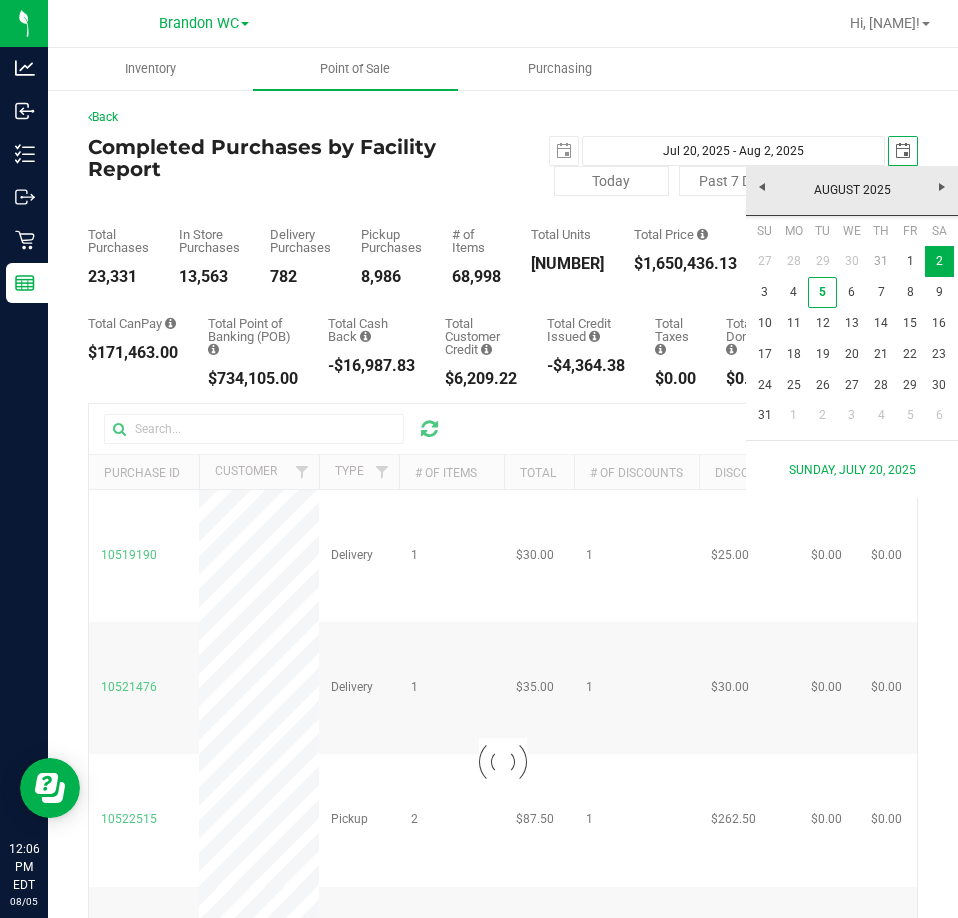 scroll, scrollTop: 0, scrollLeft: 50, axis: horizontal 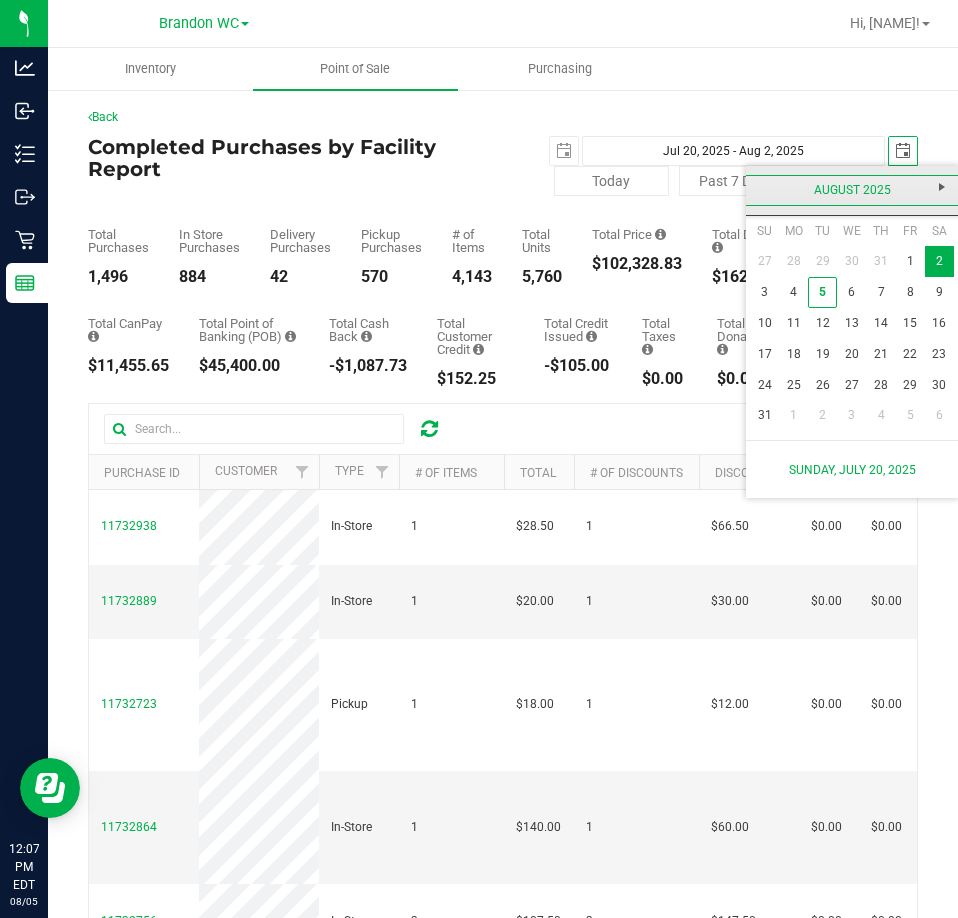 click on "August 2025" at bounding box center (852, 190) 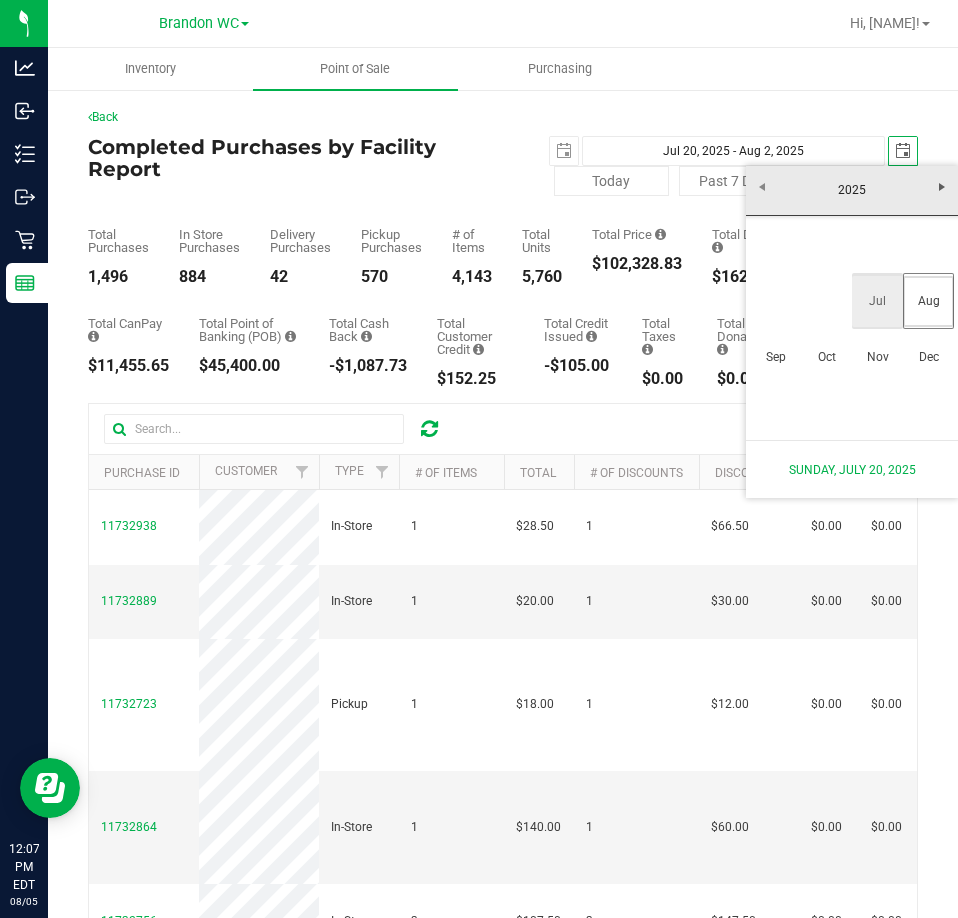 click on "Jul" at bounding box center [877, 301] 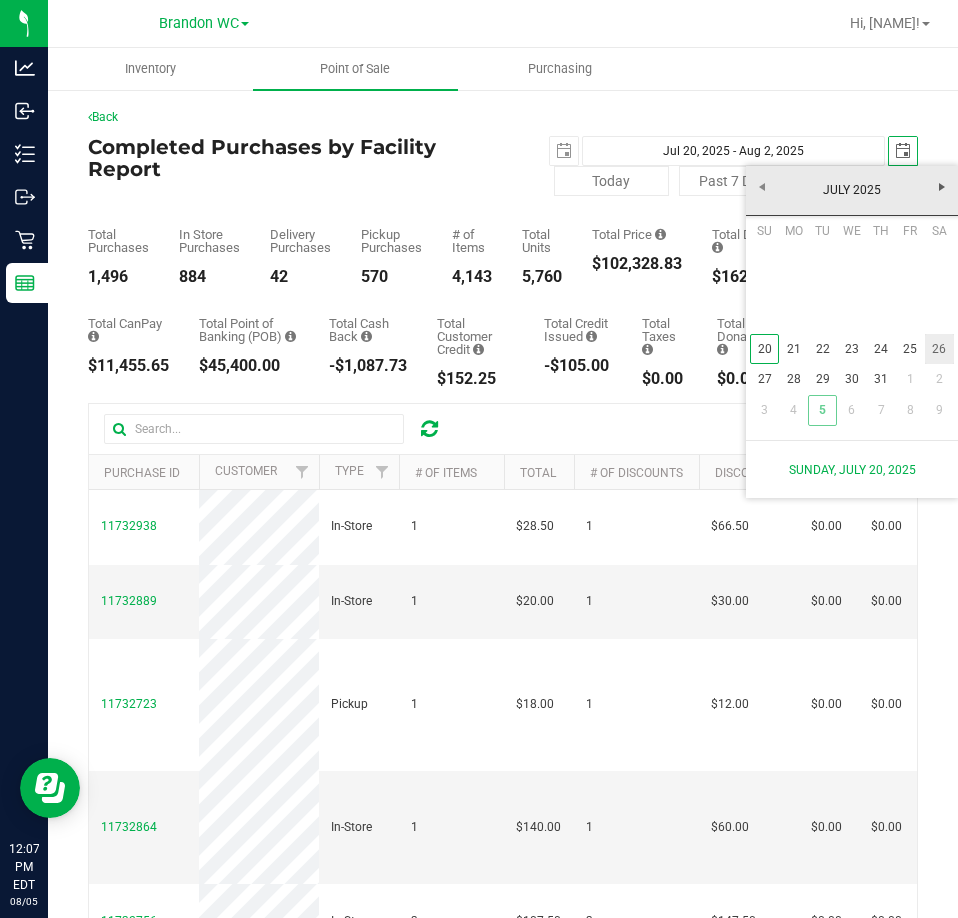 click on "26" at bounding box center [939, 349] 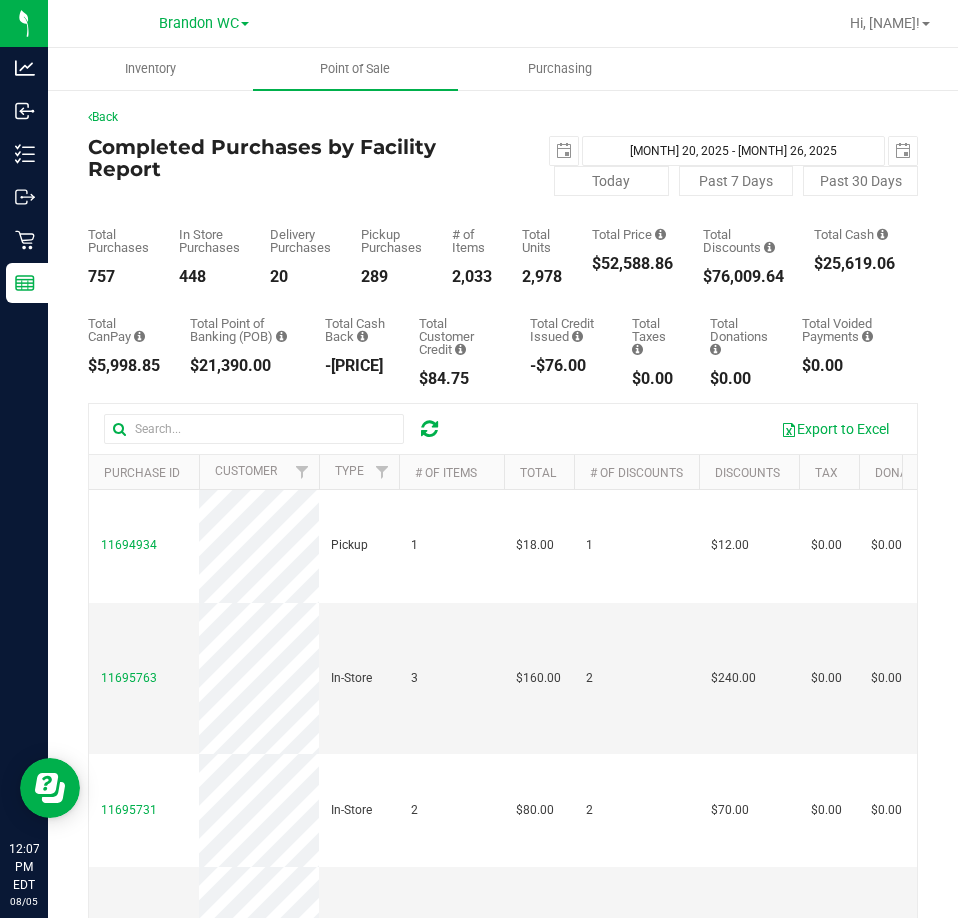 scroll, scrollTop: 0, scrollLeft: 0, axis: both 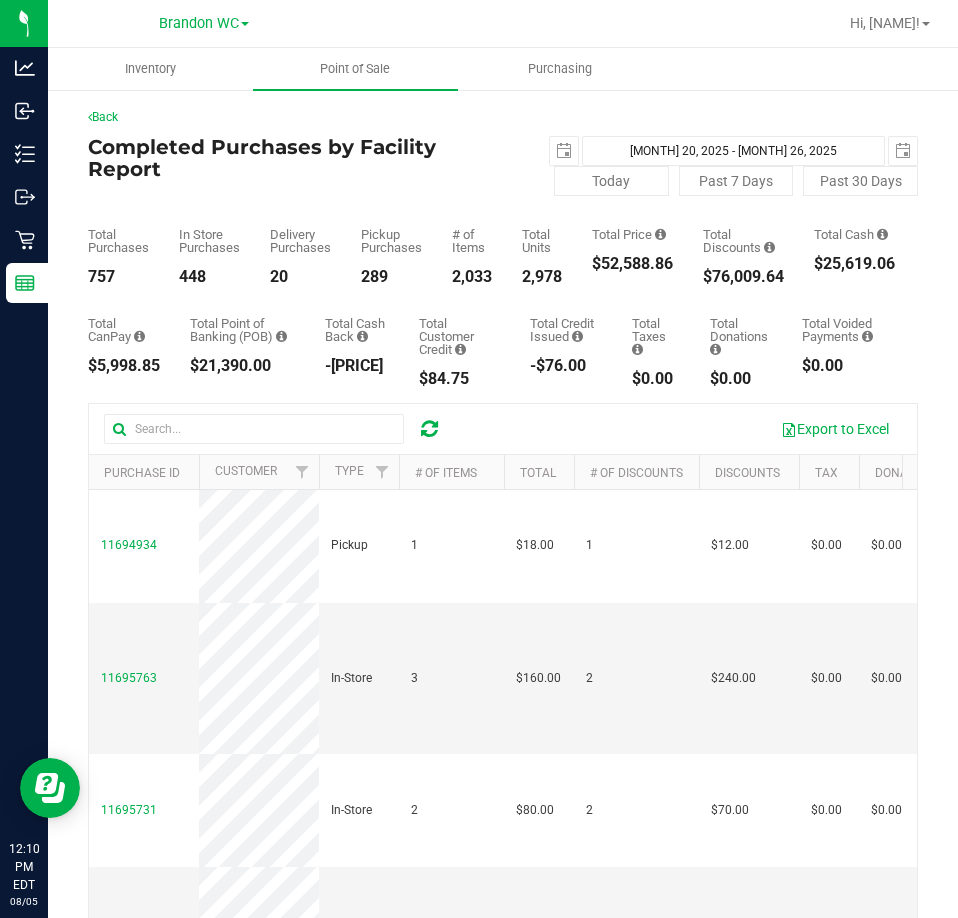 click on "Completed Purchases by Facility Report" at bounding box center (295, 158) 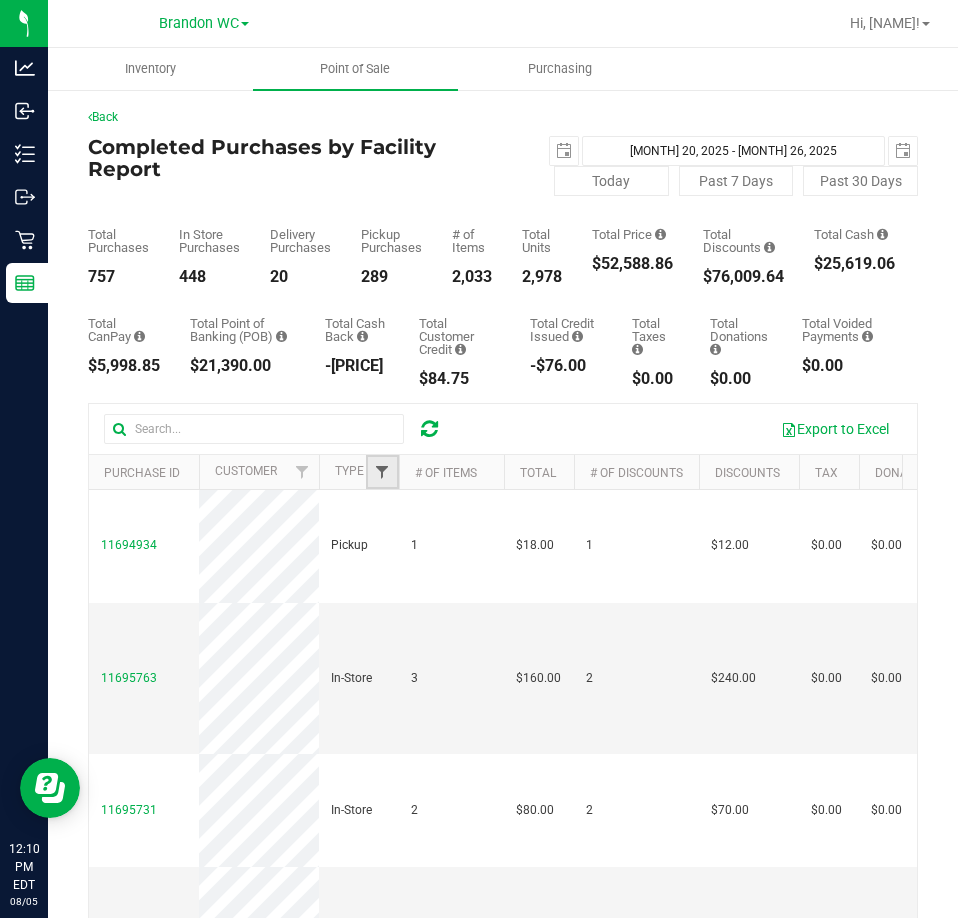 click at bounding box center (382, 472) 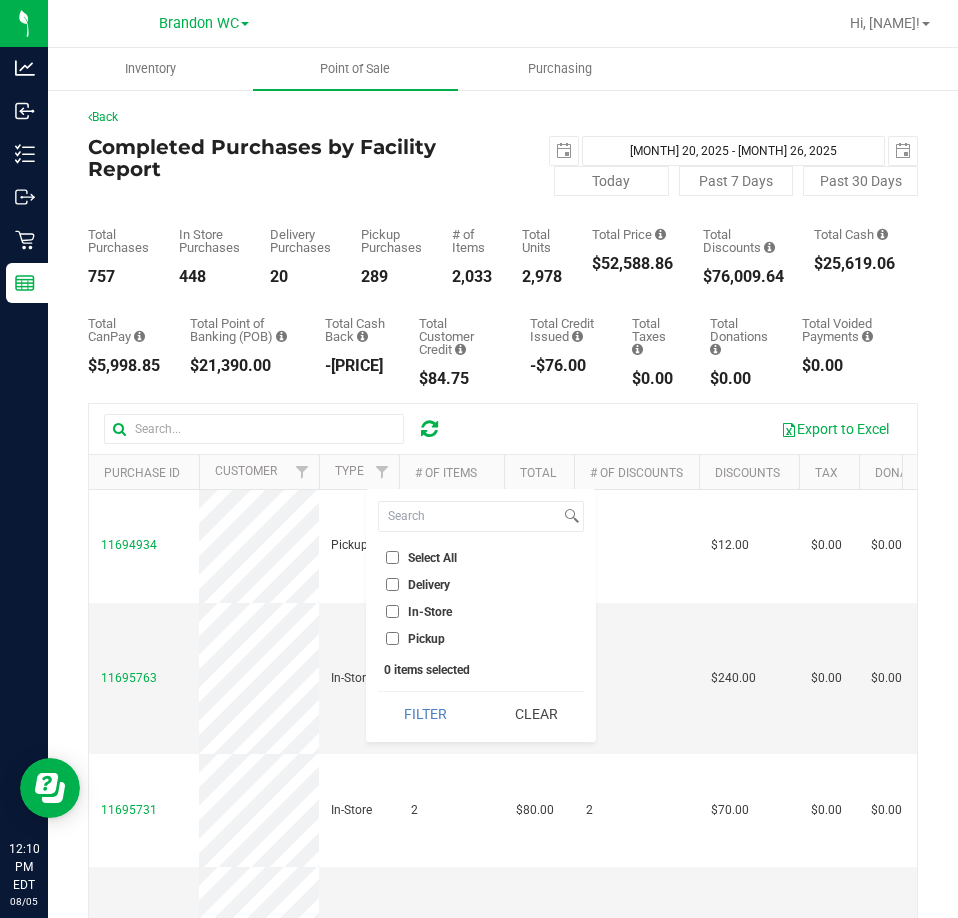 click on "Delivery" at bounding box center [481, 584] 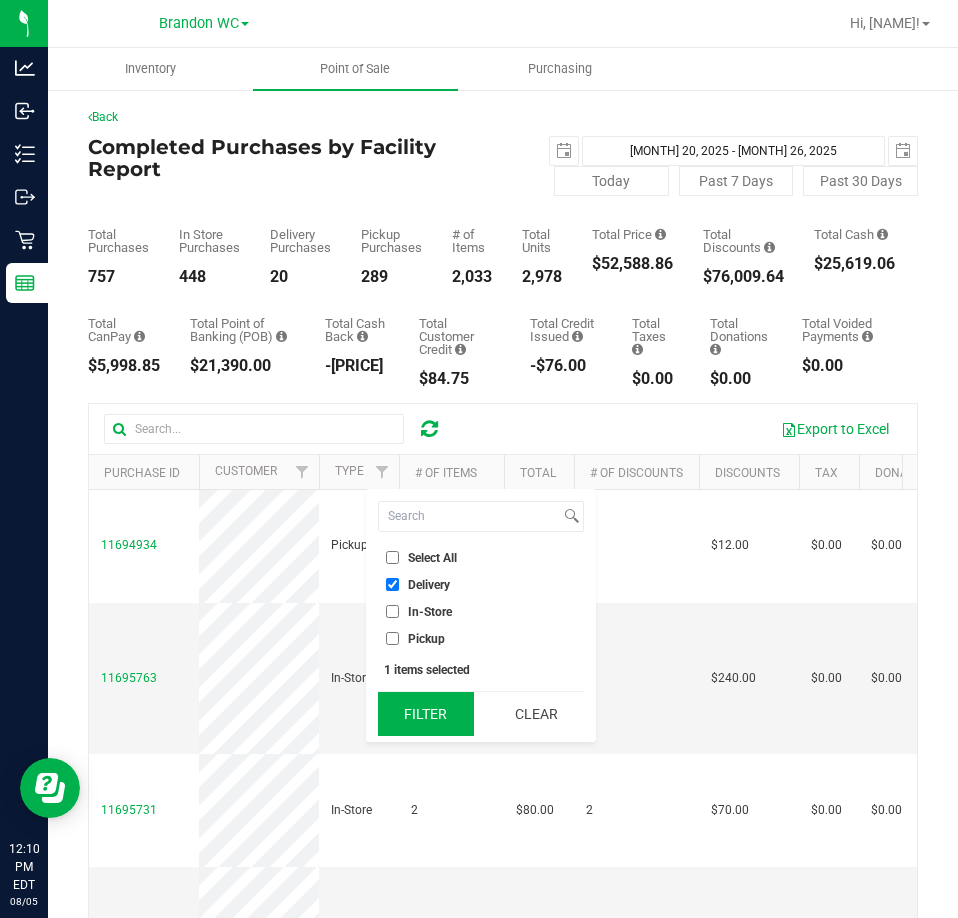 click on "Filter" at bounding box center (426, 714) 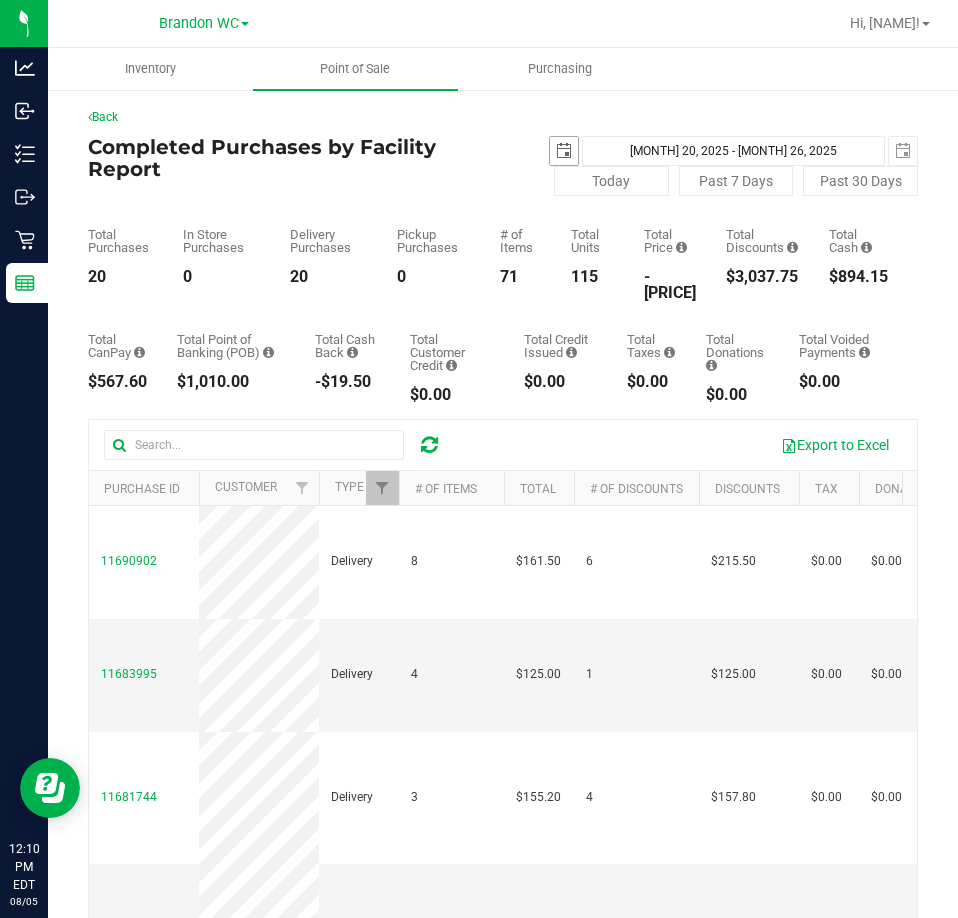 click at bounding box center [564, 151] 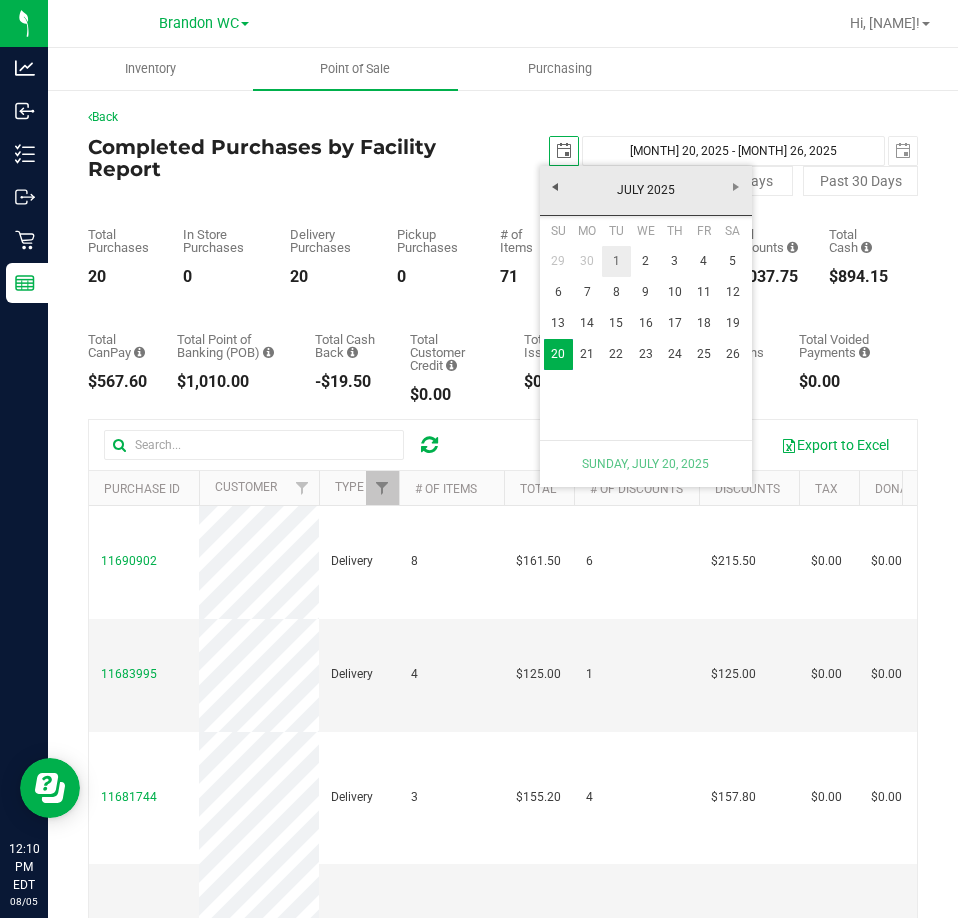 click on "1" at bounding box center (616, 261) 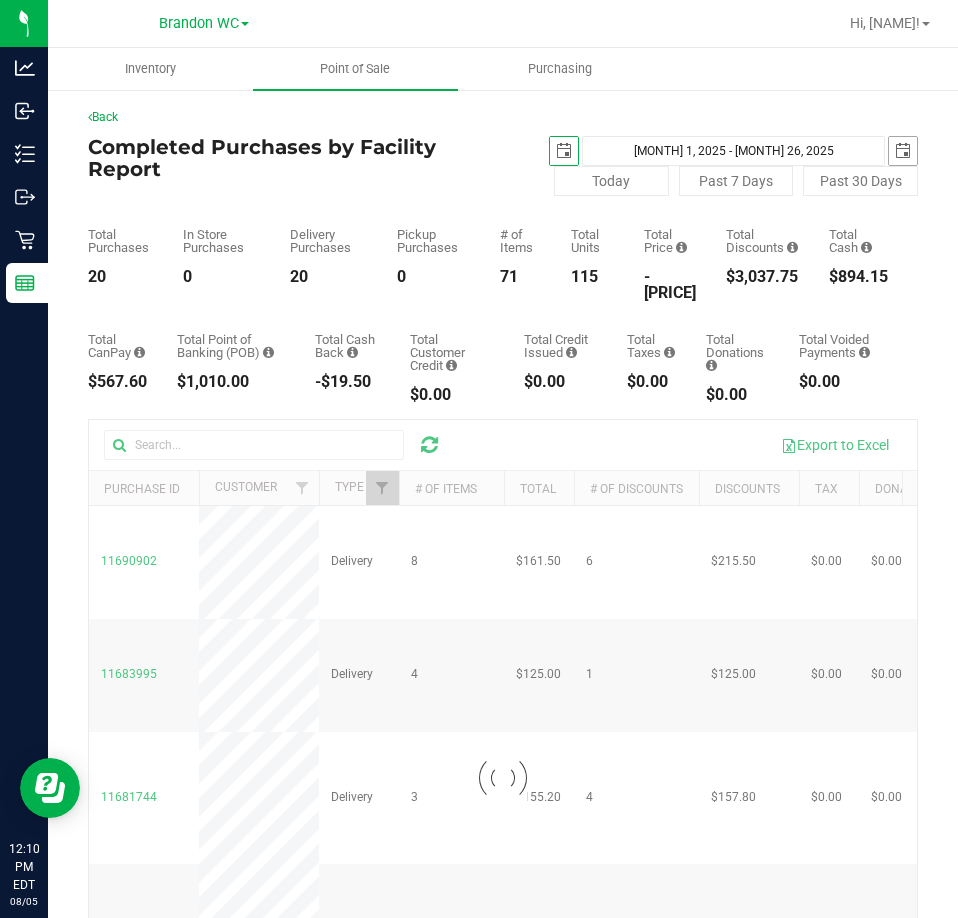 click at bounding box center [903, 151] 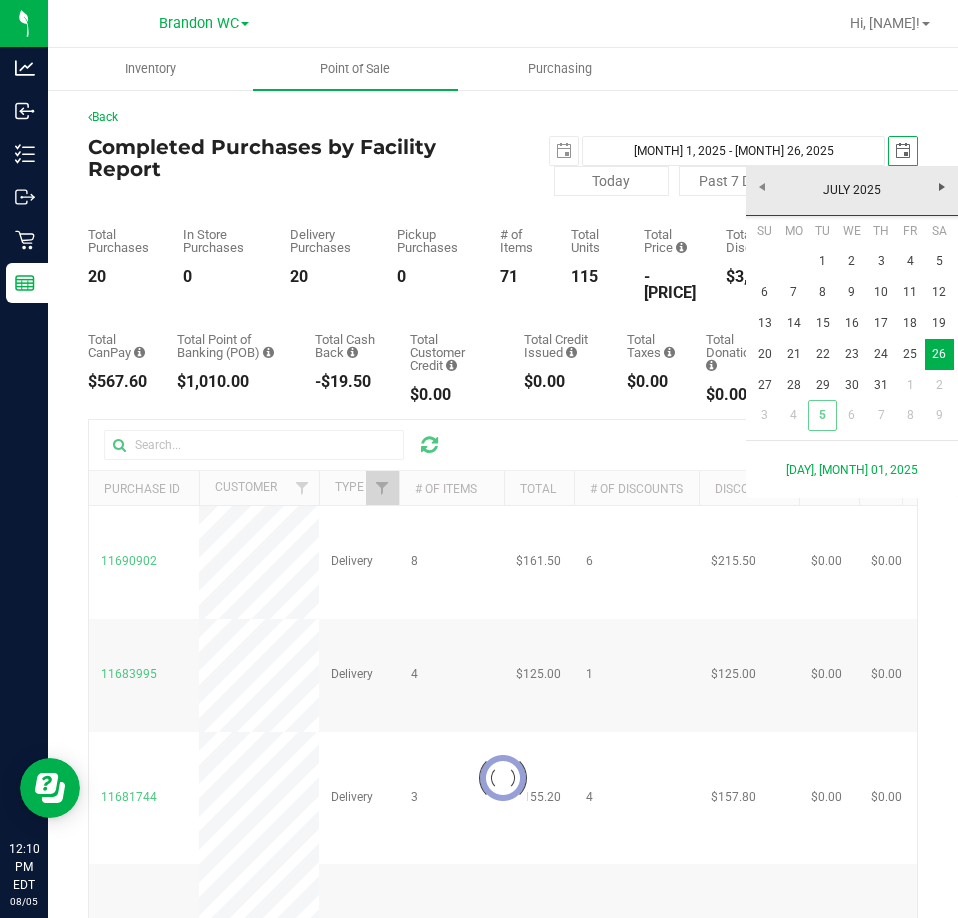 scroll, scrollTop: 0, scrollLeft: 0, axis: both 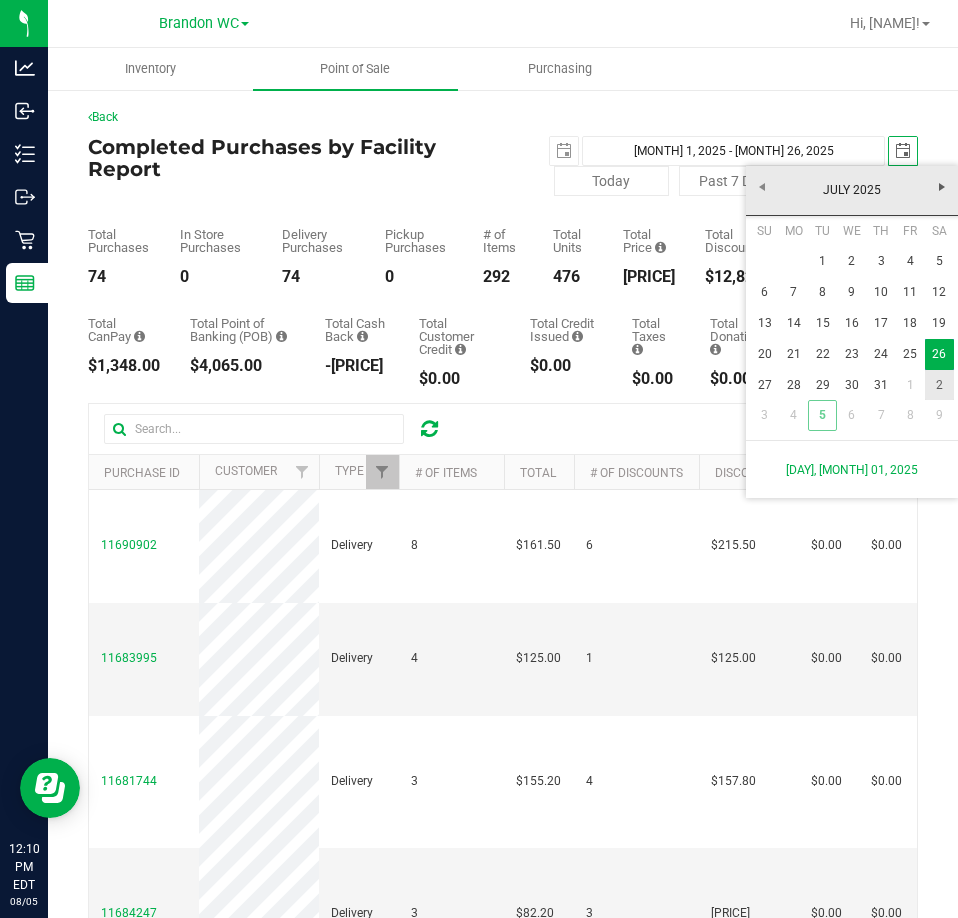 click on "2" at bounding box center (939, 385) 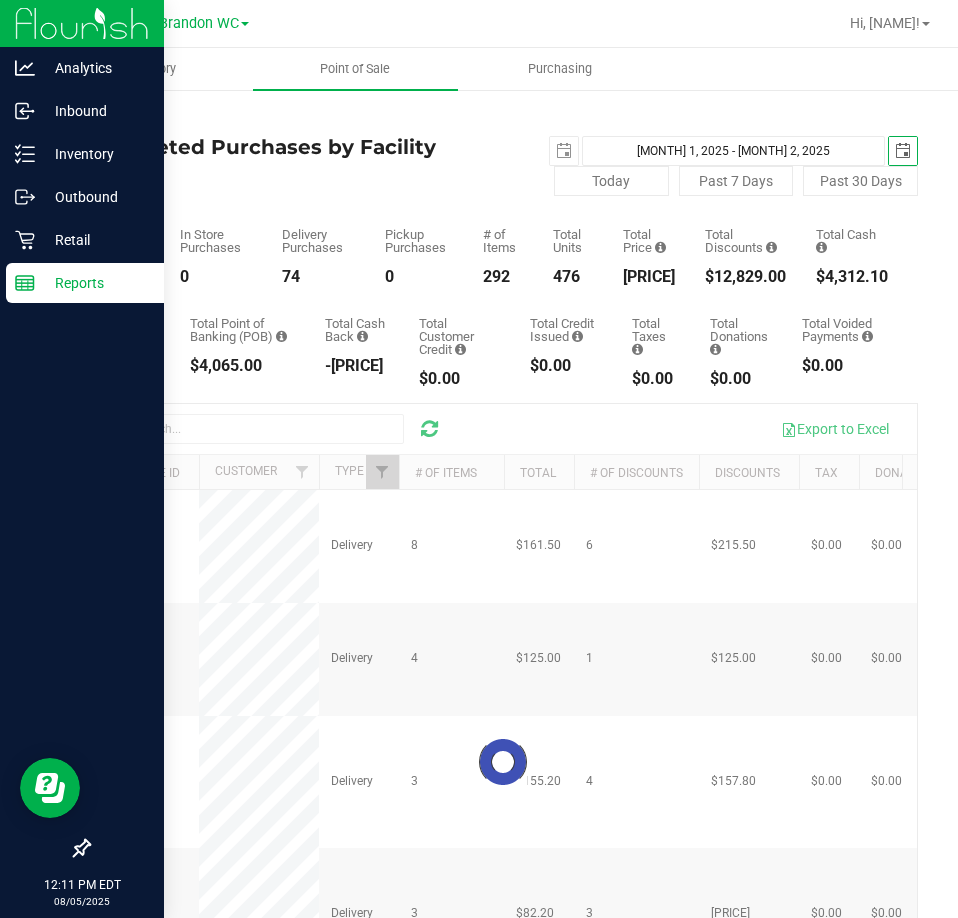 scroll, scrollTop: 0, scrollLeft: 0, axis: both 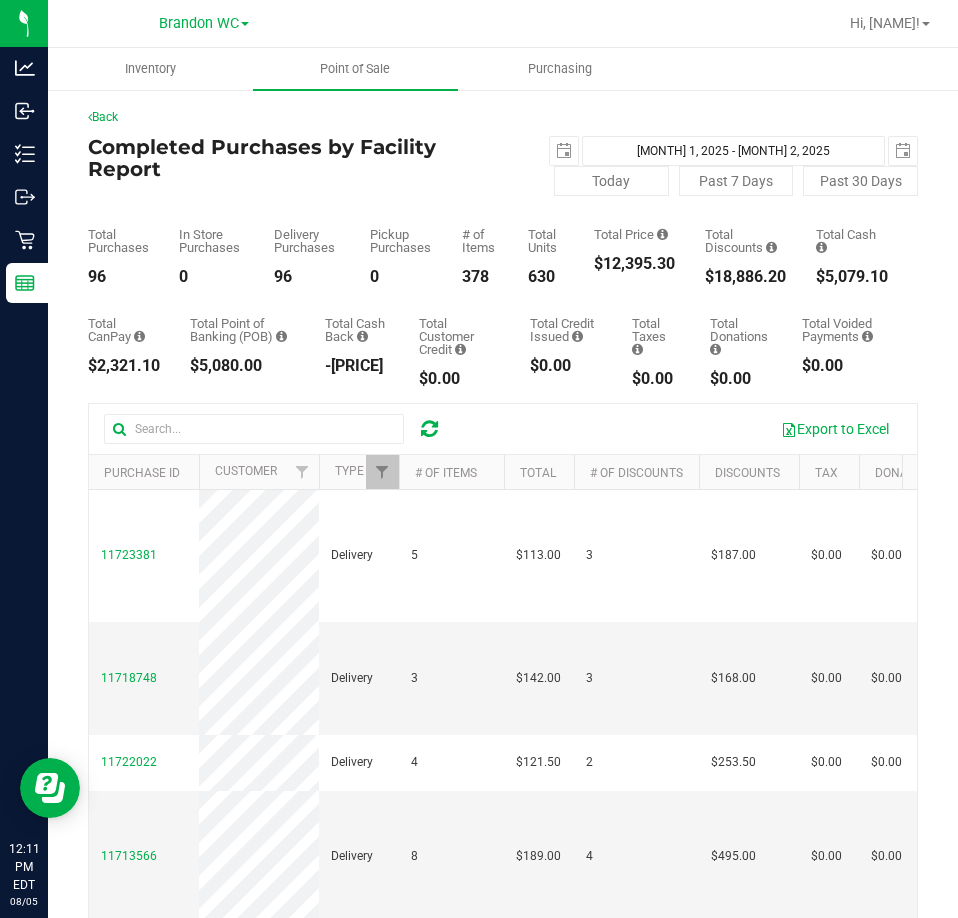 click on "[REPORT_TITLE]
[YEAR]-[MONTH]-[DAY]
[MONTH] [DAY], [YEAR] - [MONTH] [DAY], [YEAR]
[YEAR]-[MONTH]-[DAY]
Today
Past 7 Days
Past 30 Days" at bounding box center [503, 166] 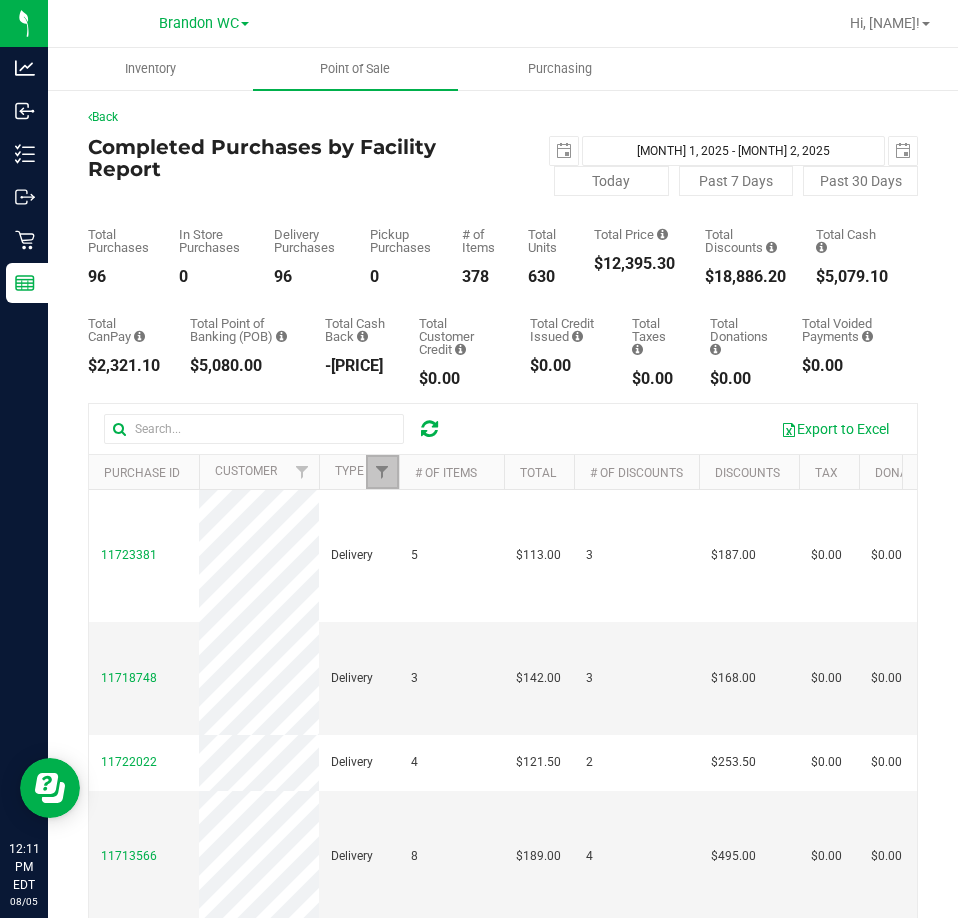 click at bounding box center [382, 472] 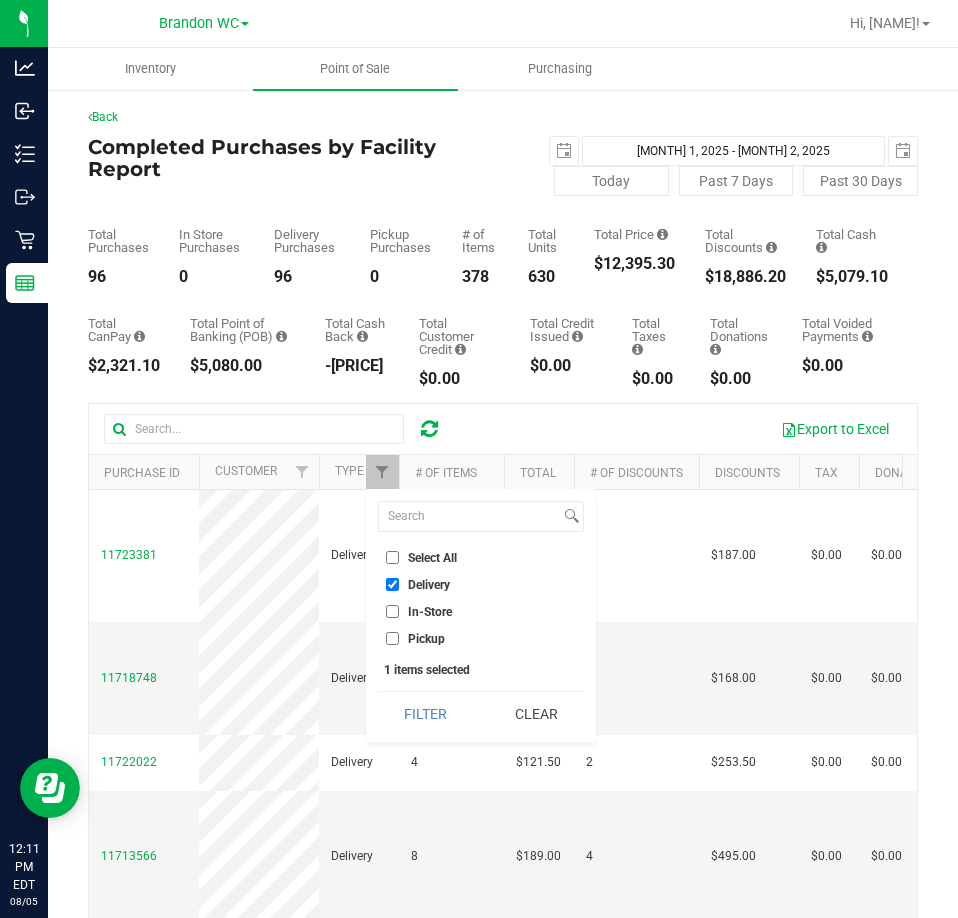 click on "Delivery" at bounding box center (481, 584) 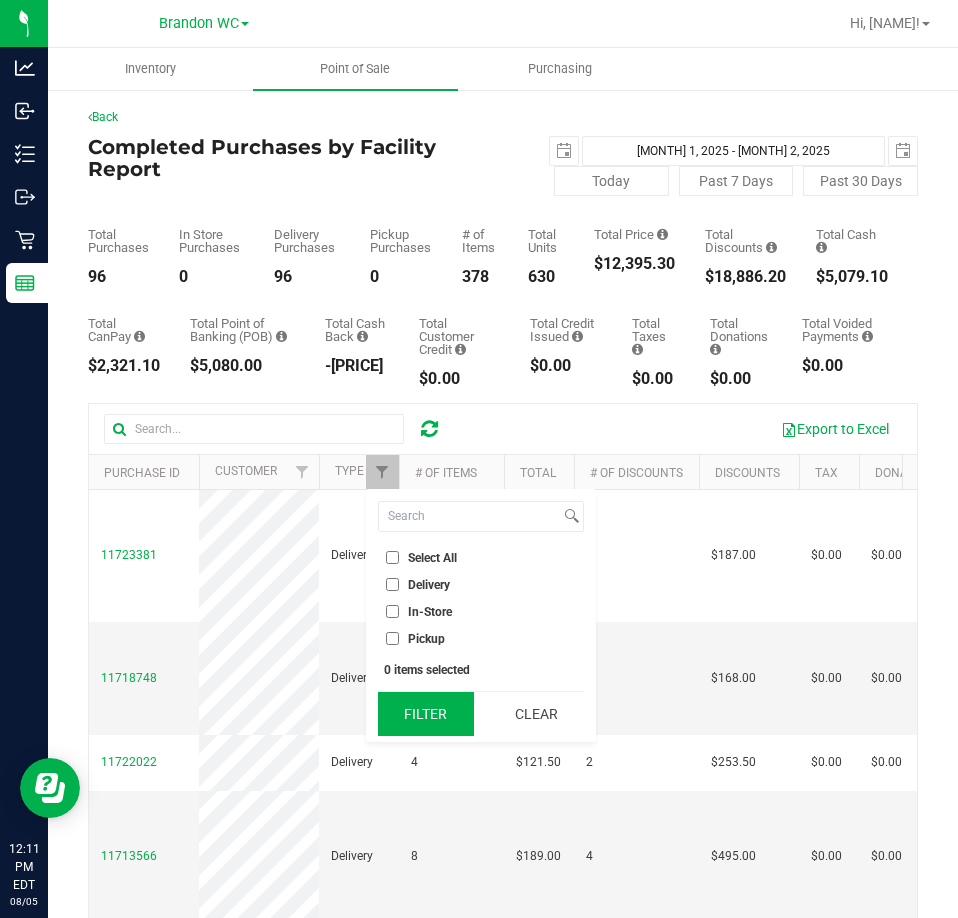 click on "Filter" at bounding box center [426, 714] 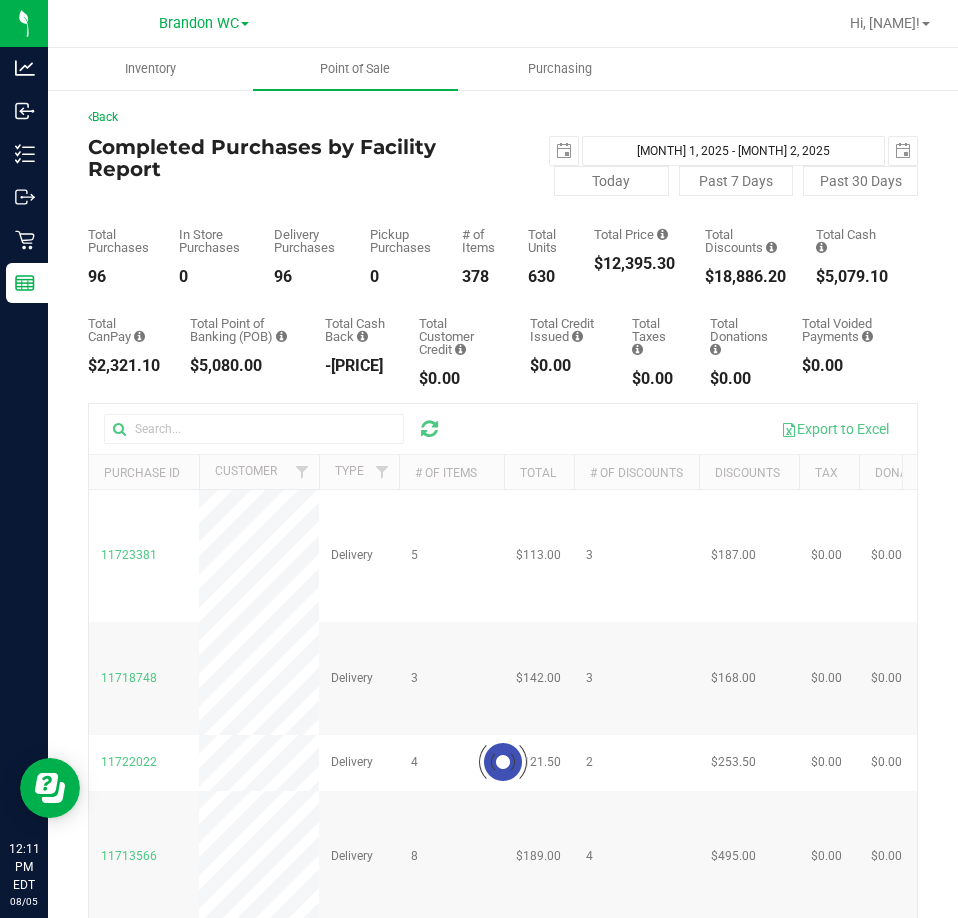 click on "Total Purchases
96
In Store Purchases
0
Delivery Purchases
96
Pickup Purchases
0
# of Items
378
Total Units
630
Total Price
$12,395.30
Total Discounts" at bounding box center [503, 240] 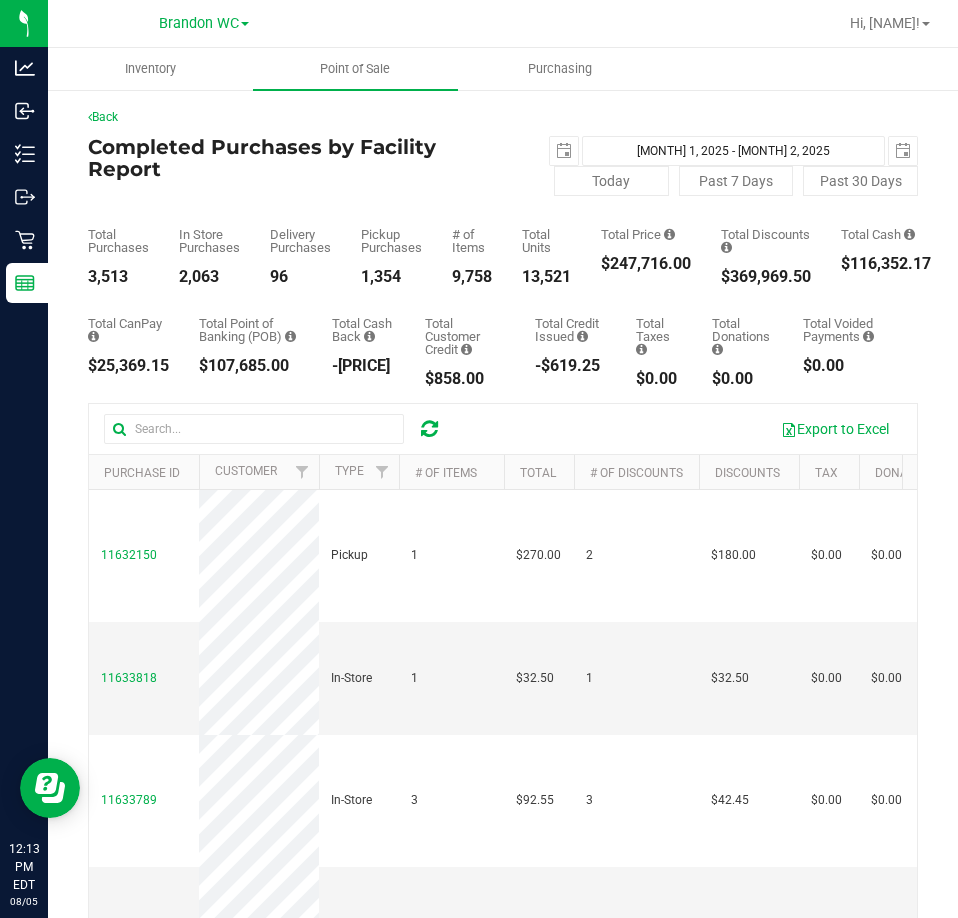 click on "Completed Purchases by Facility Report" at bounding box center (295, 158) 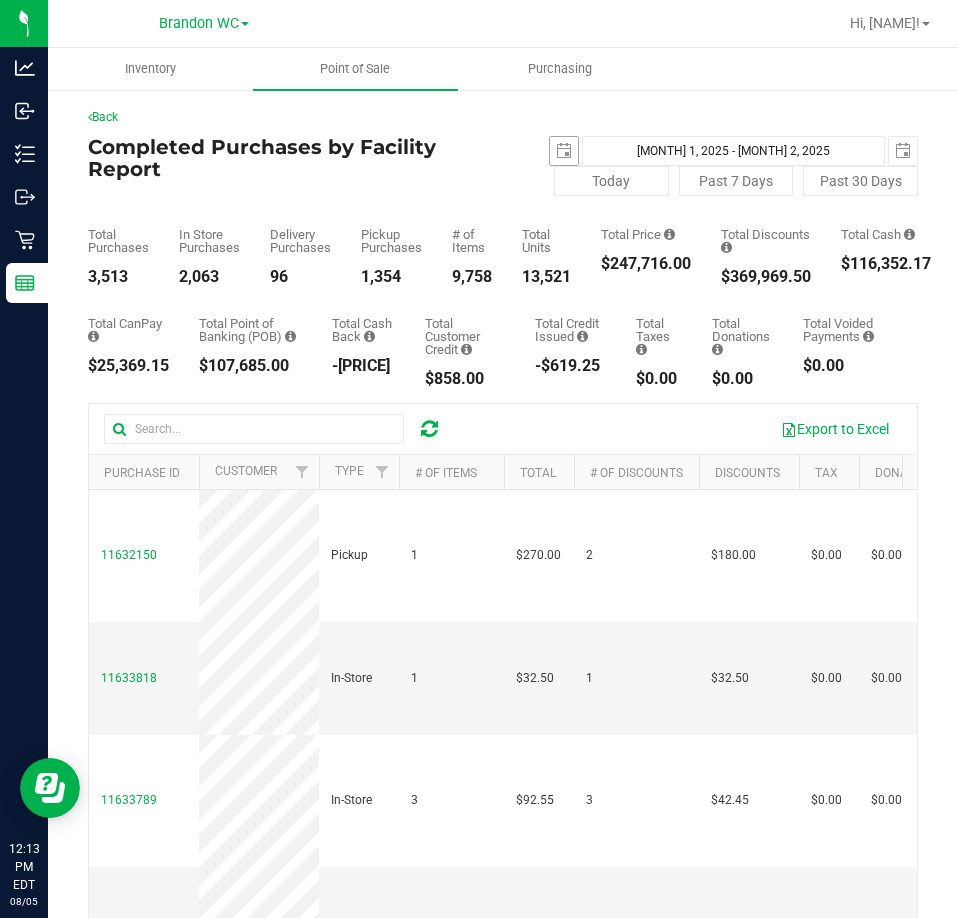 click on "2025-07-01" at bounding box center [564, 151] 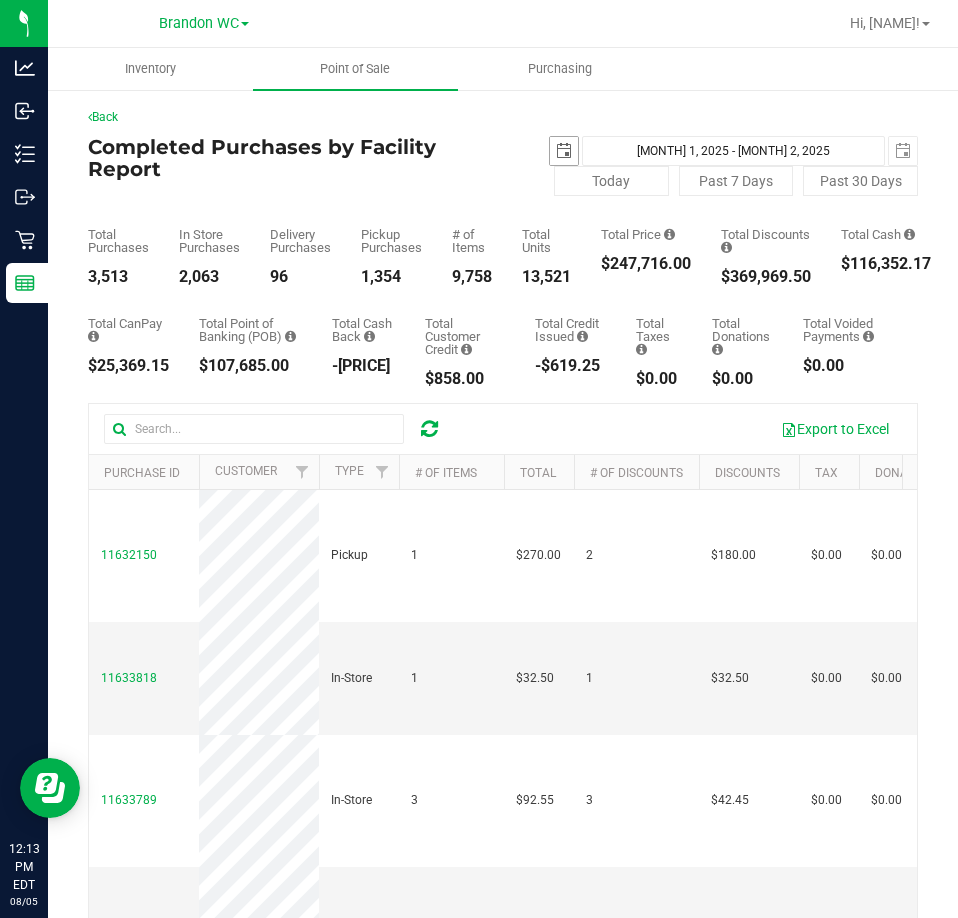 click at bounding box center (564, 151) 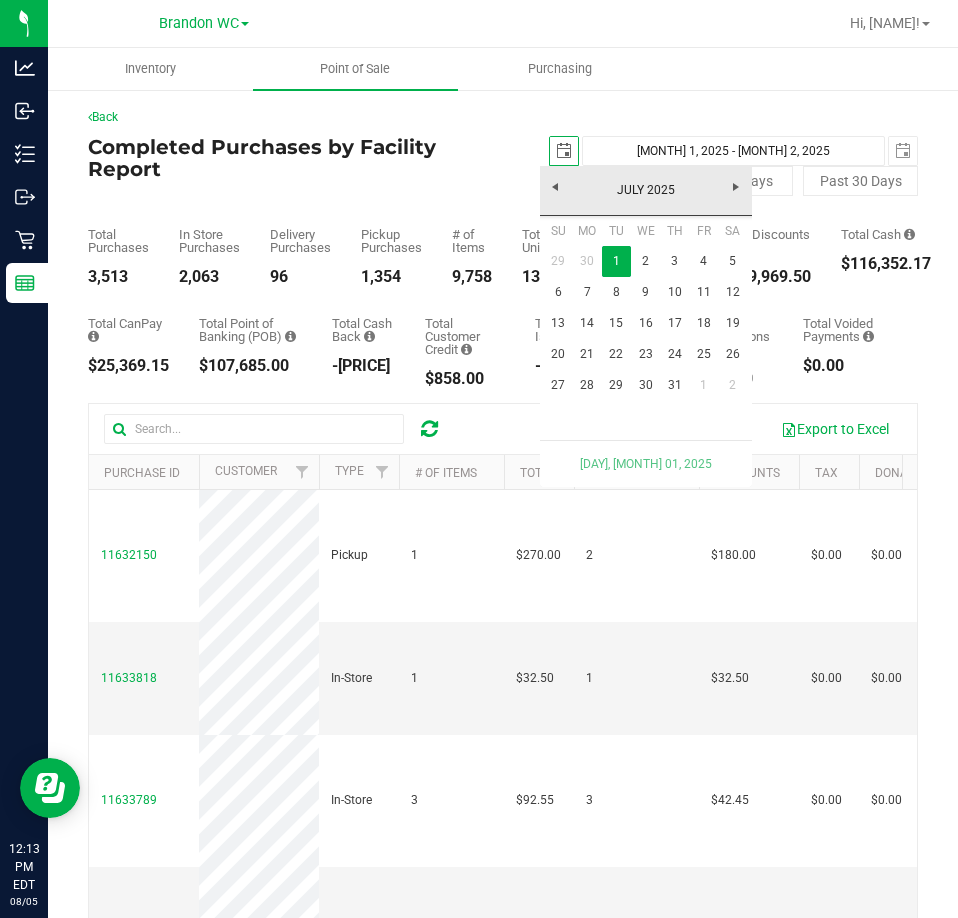 scroll, scrollTop: 0, scrollLeft: 50, axis: horizontal 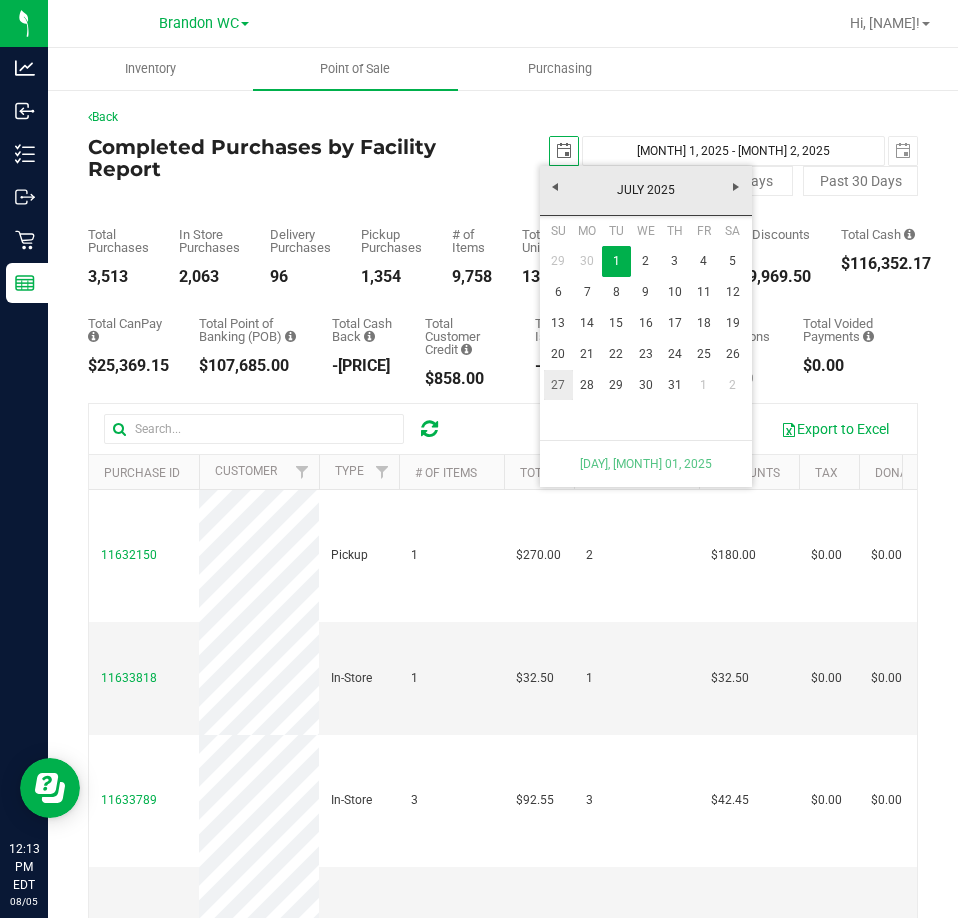 click on "27" at bounding box center [558, 385] 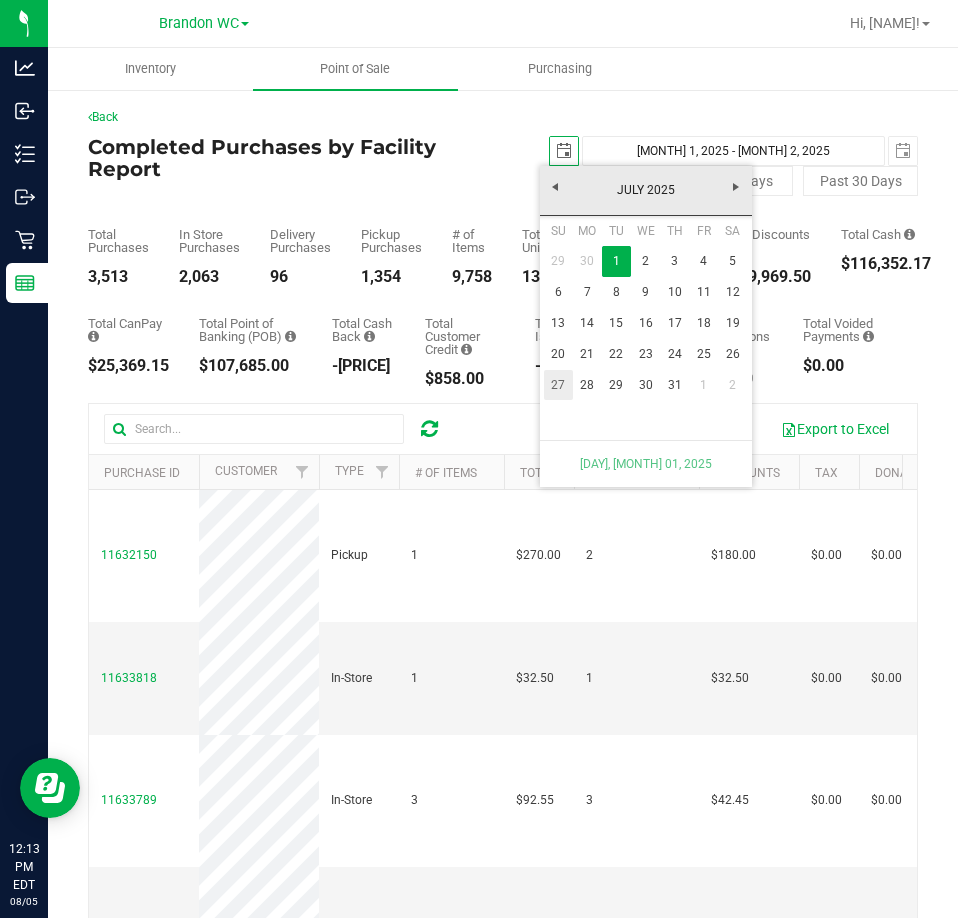 type on "Jul 27, 2025 - Aug 2, 2025" 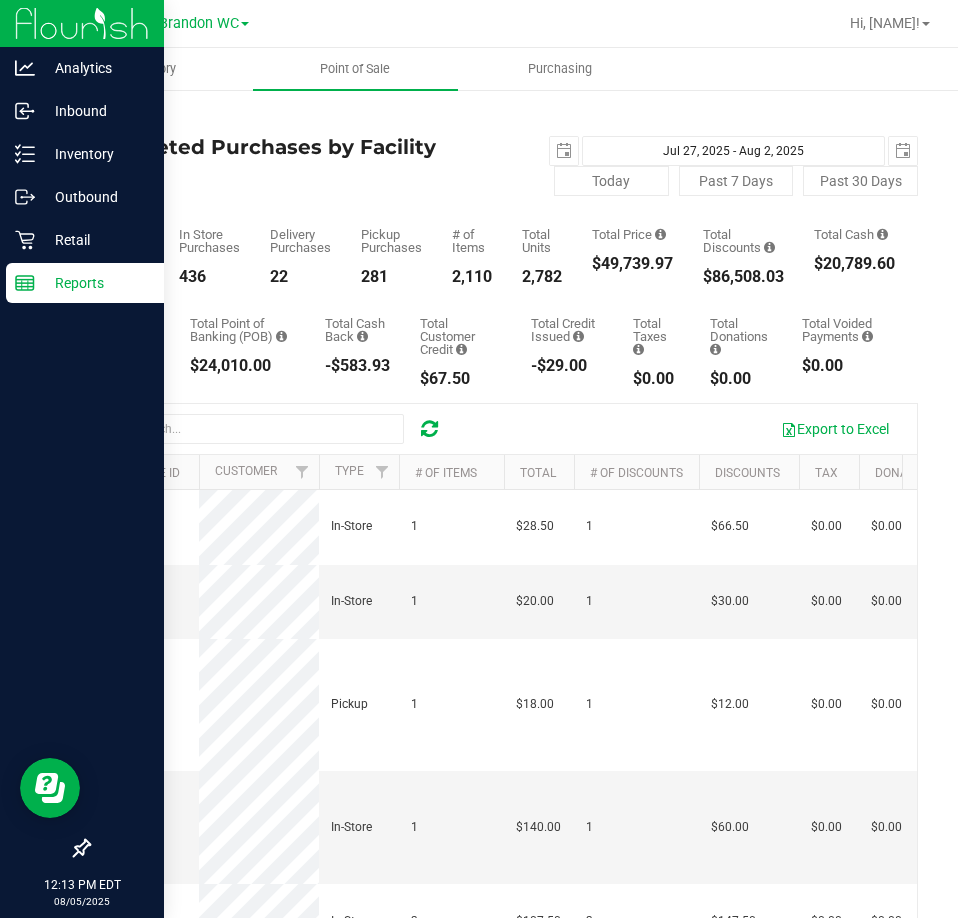 scroll, scrollTop: 0, scrollLeft: 0, axis: both 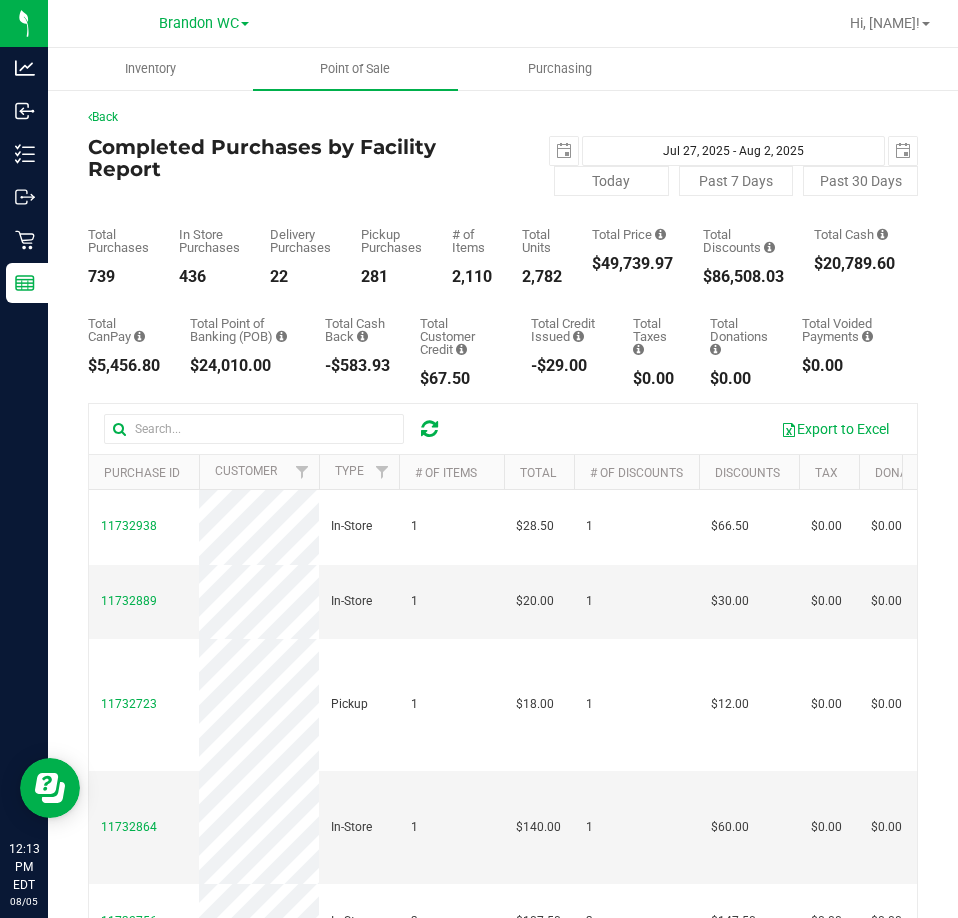click on "Today
Past 7 Days
Past 30 Days" at bounding box center [710, 181] 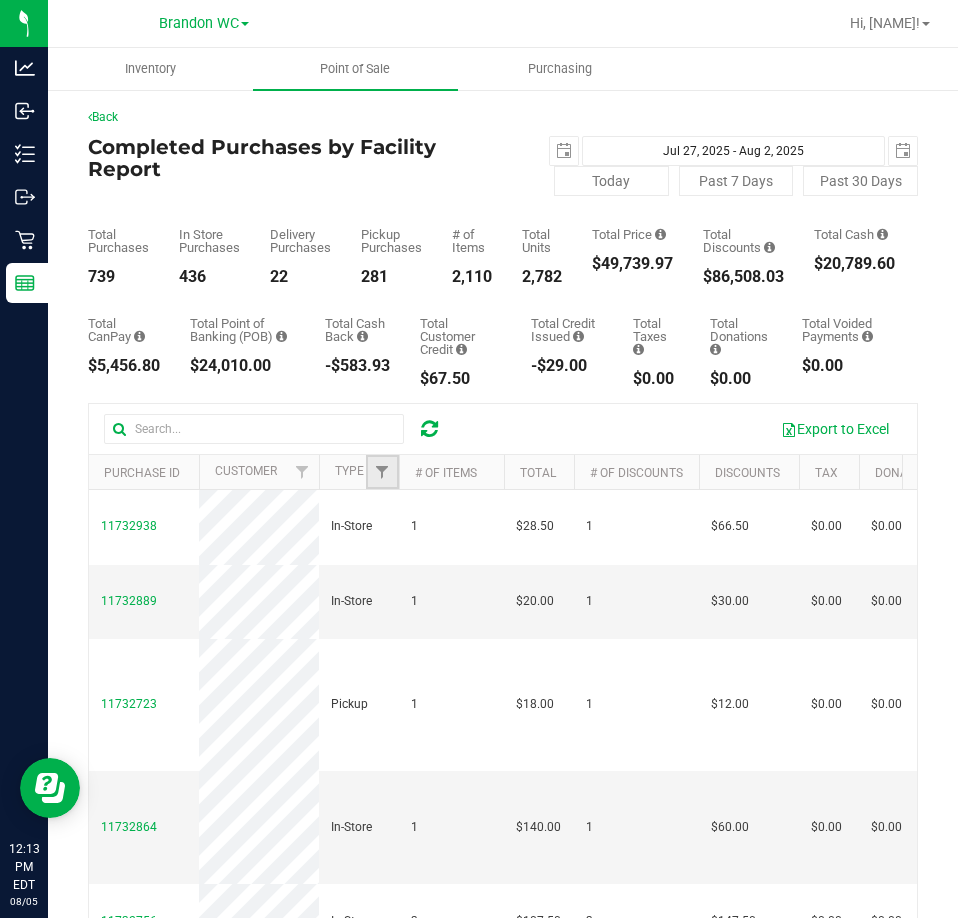click at bounding box center (382, 472) 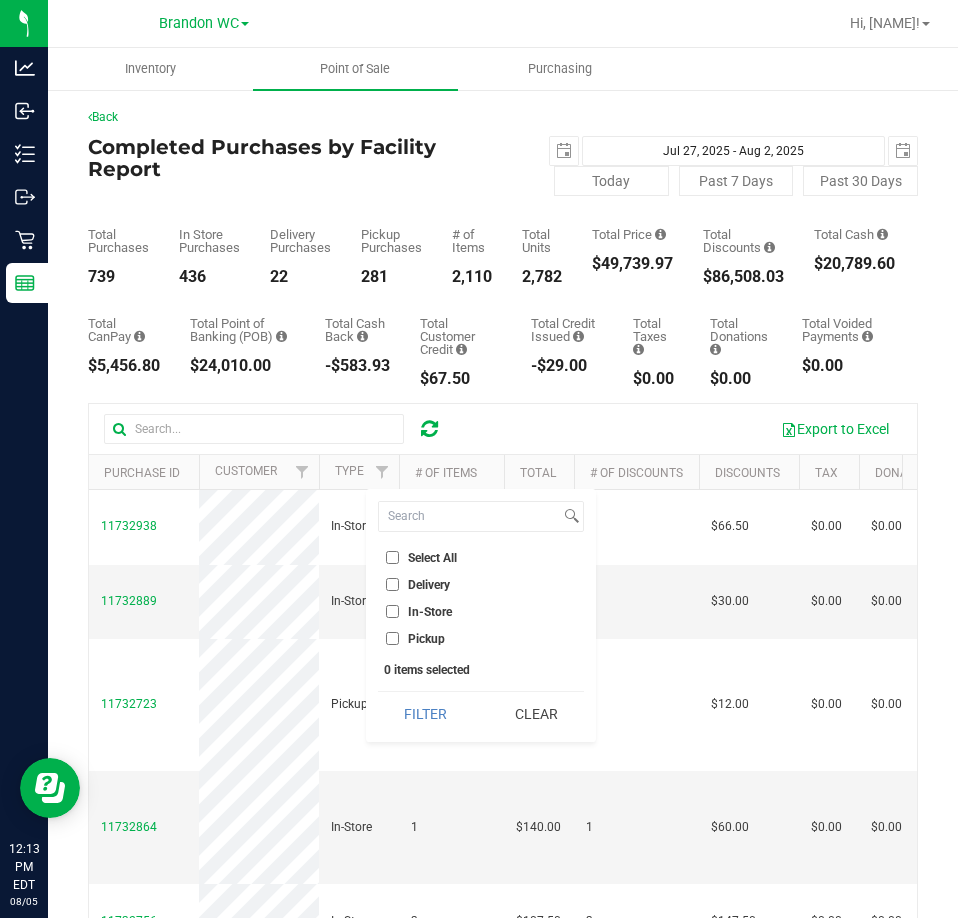 click on "Delivery" at bounding box center (429, 585) 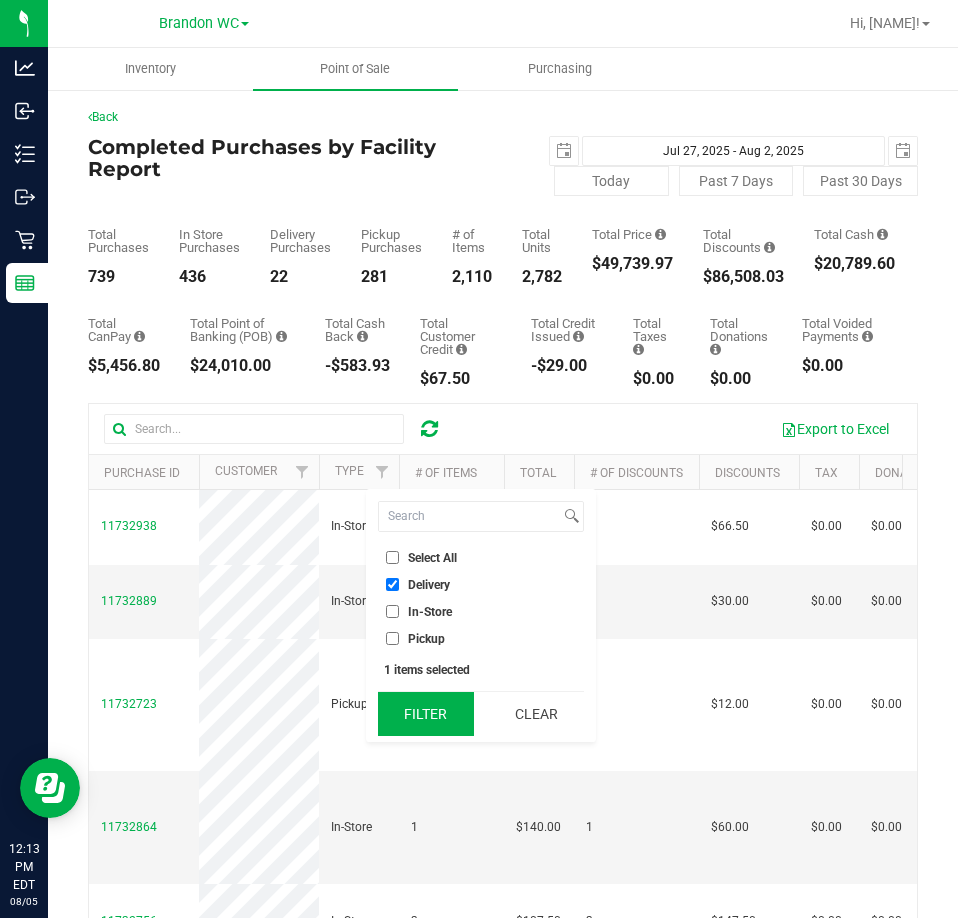click on "Filter" at bounding box center (426, 714) 